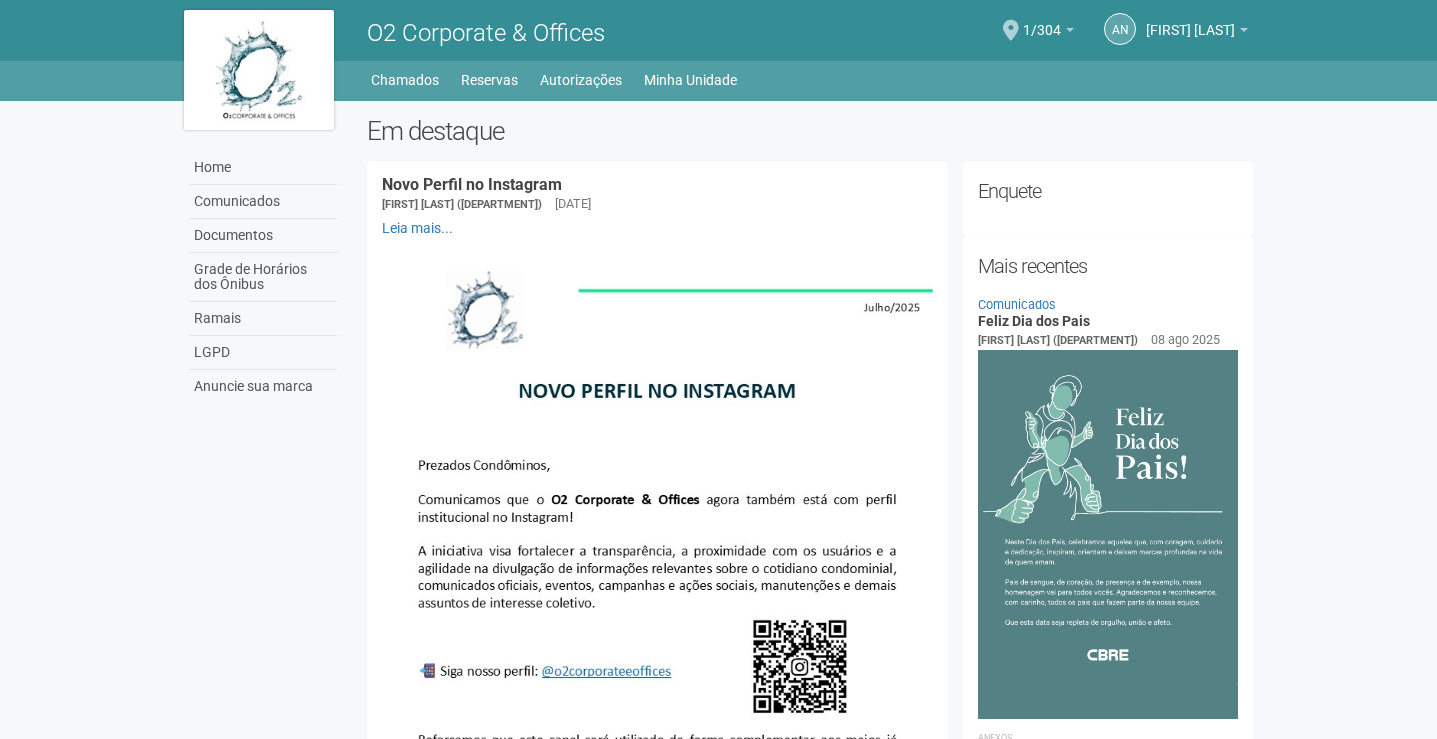 scroll, scrollTop: 0, scrollLeft: 0, axis: both 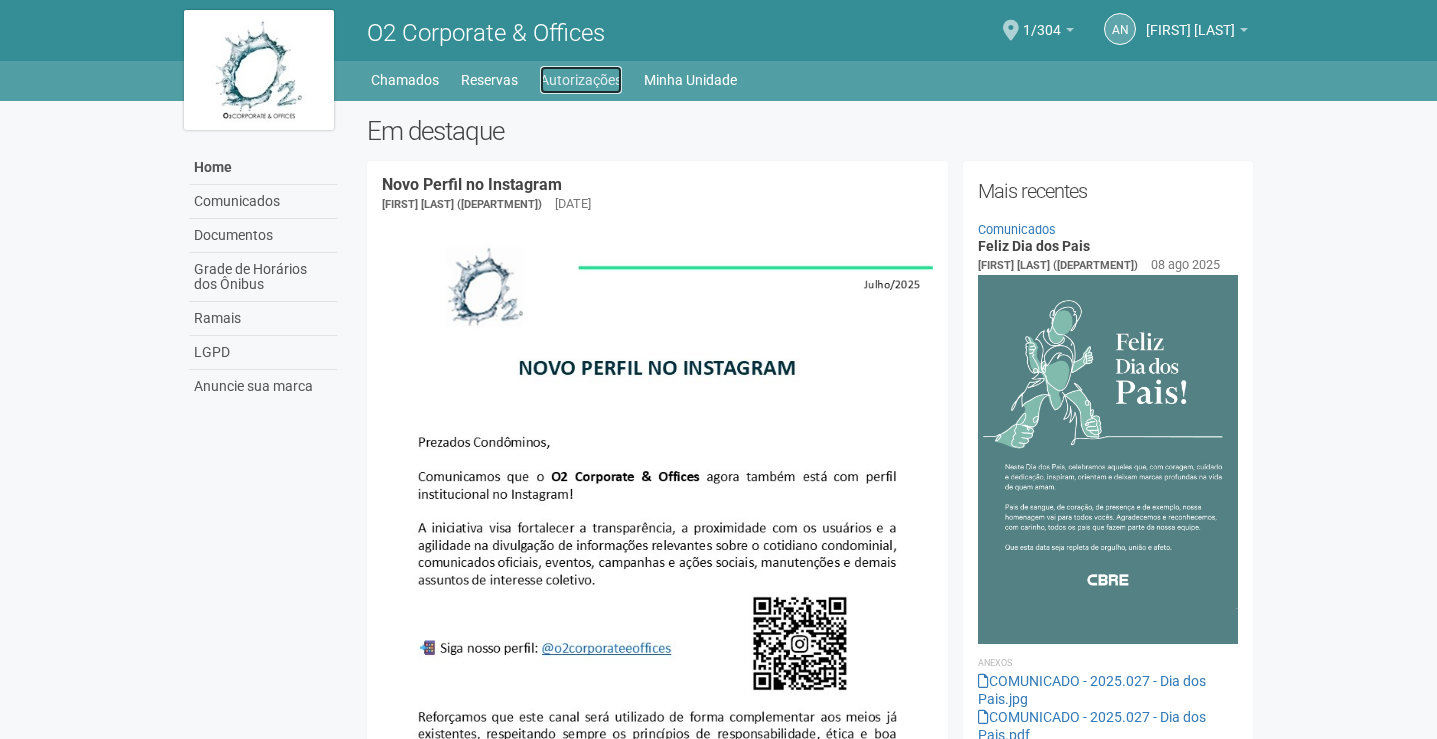 click on "Autorizações" at bounding box center (581, 80) 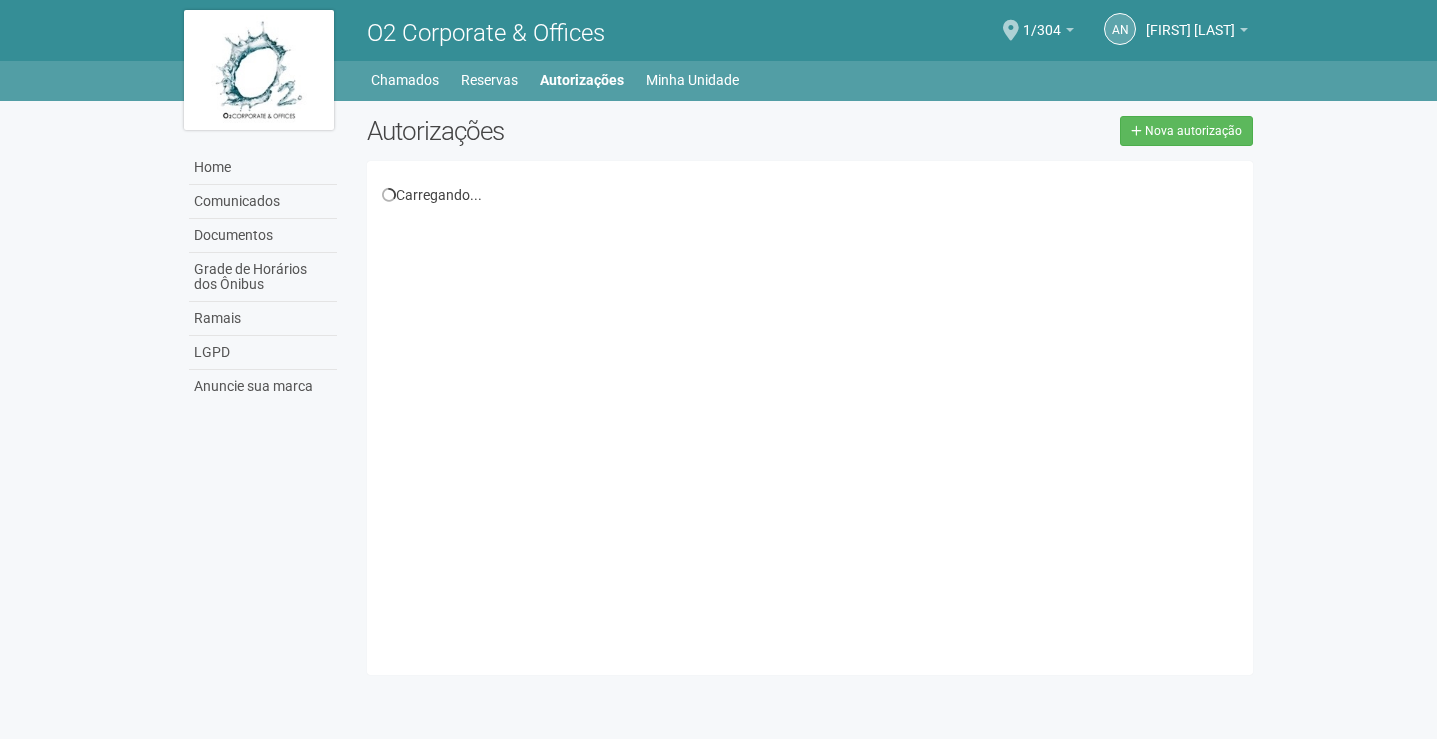 scroll, scrollTop: 0, scrollLeft: 0, axis: both 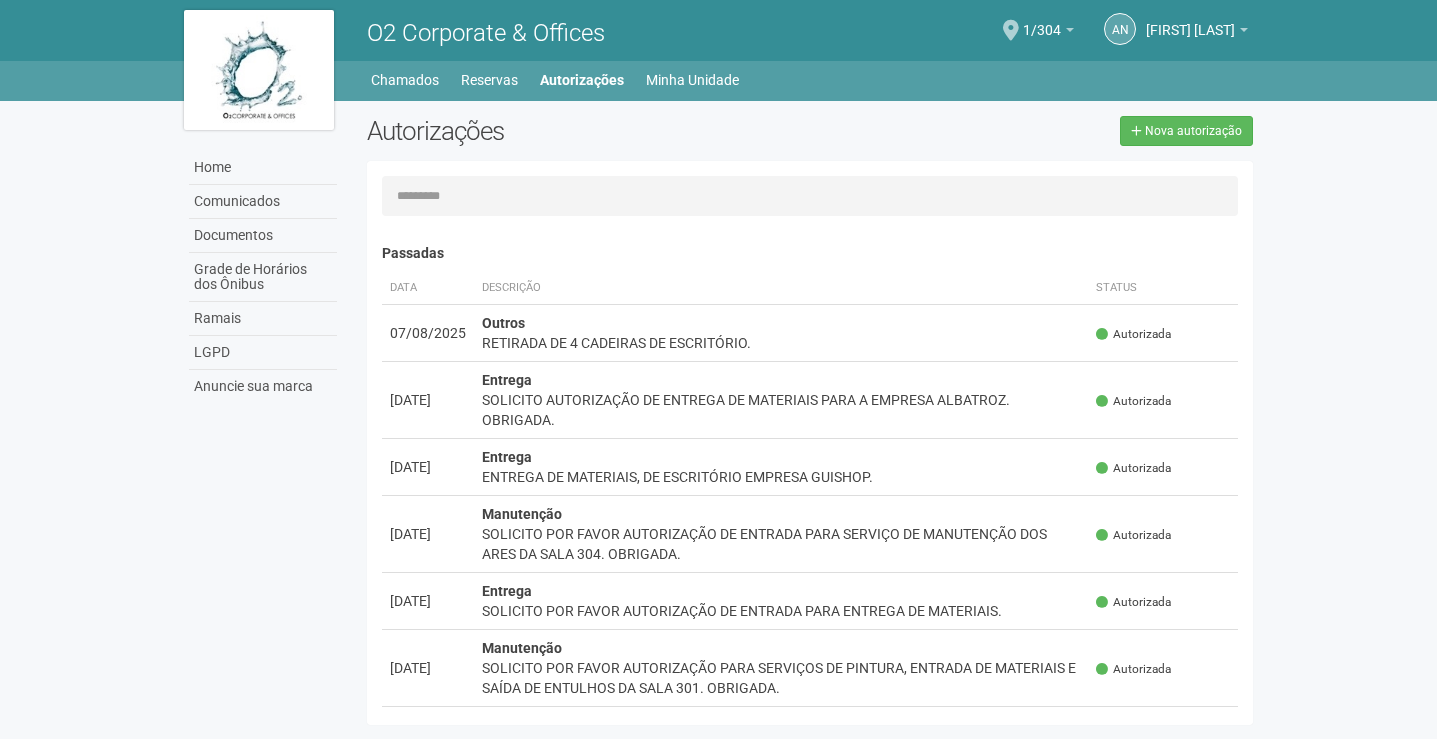 click on "Home
Comunicados
Documentos
Grade de Horários dos Ônibus
Ramais
LGPD
Anuncie sua marca
Autorizações
Nova autorização
Carregando...
Nenhuma autorização foi solicitada
Passadas" at bounding box center [719, 418] 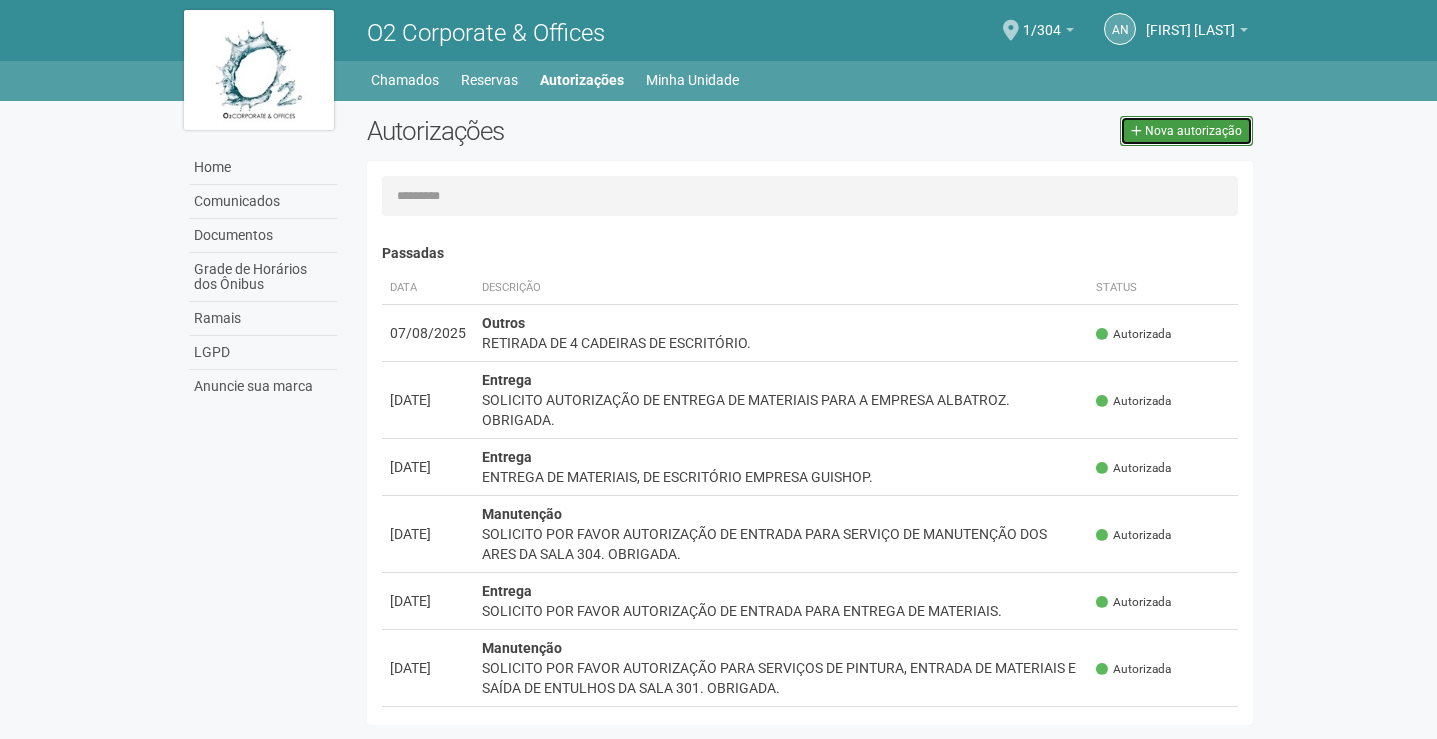 click on "Nova autorização" at bounding box center [1193, 131] 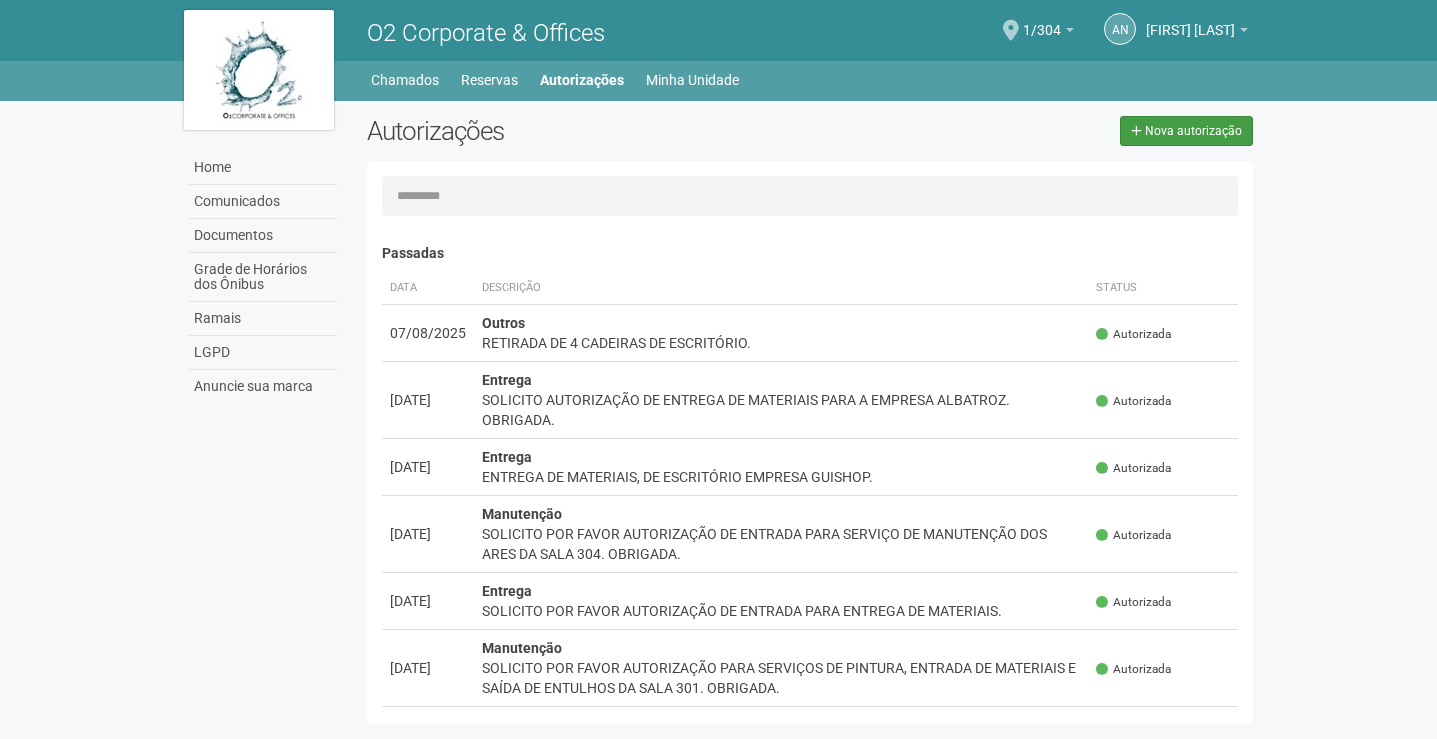select on "**" 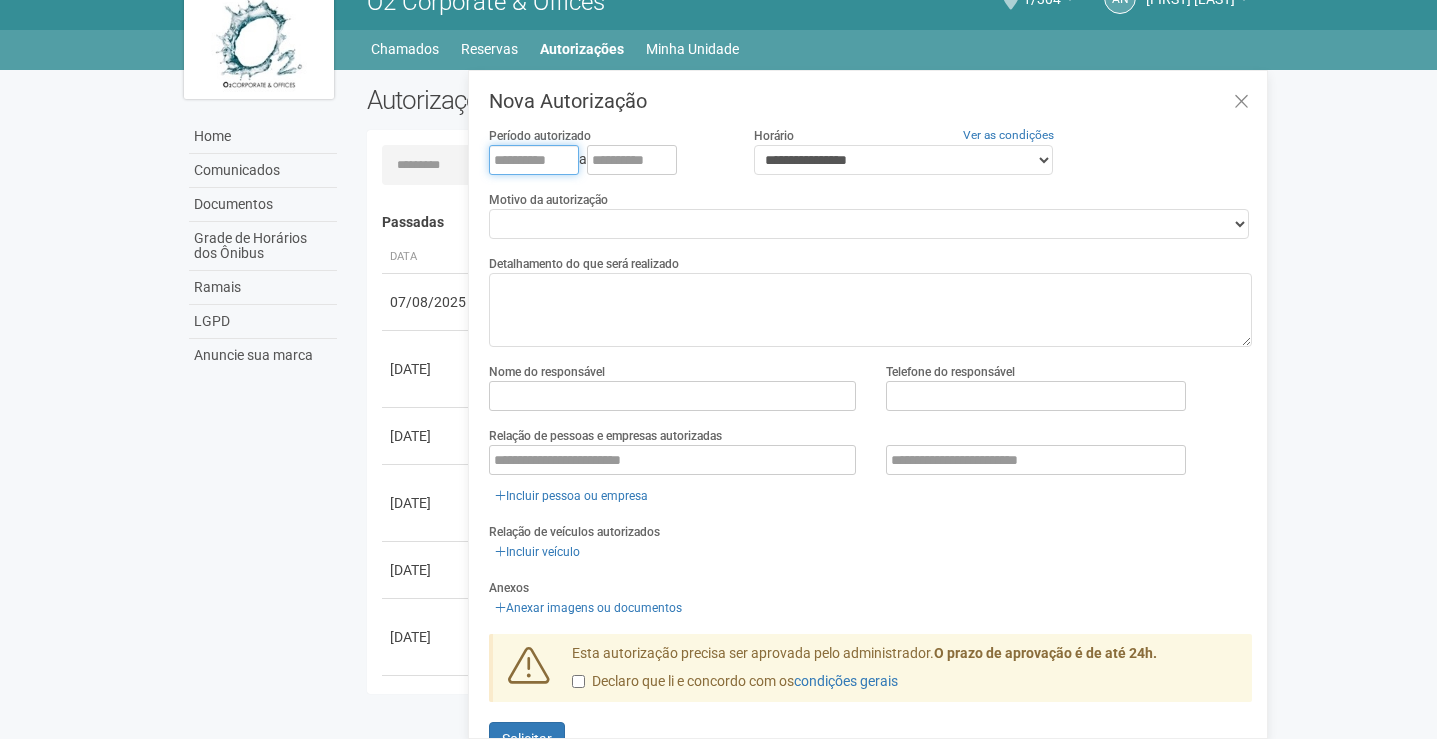 click at bounding box center [534, 160] 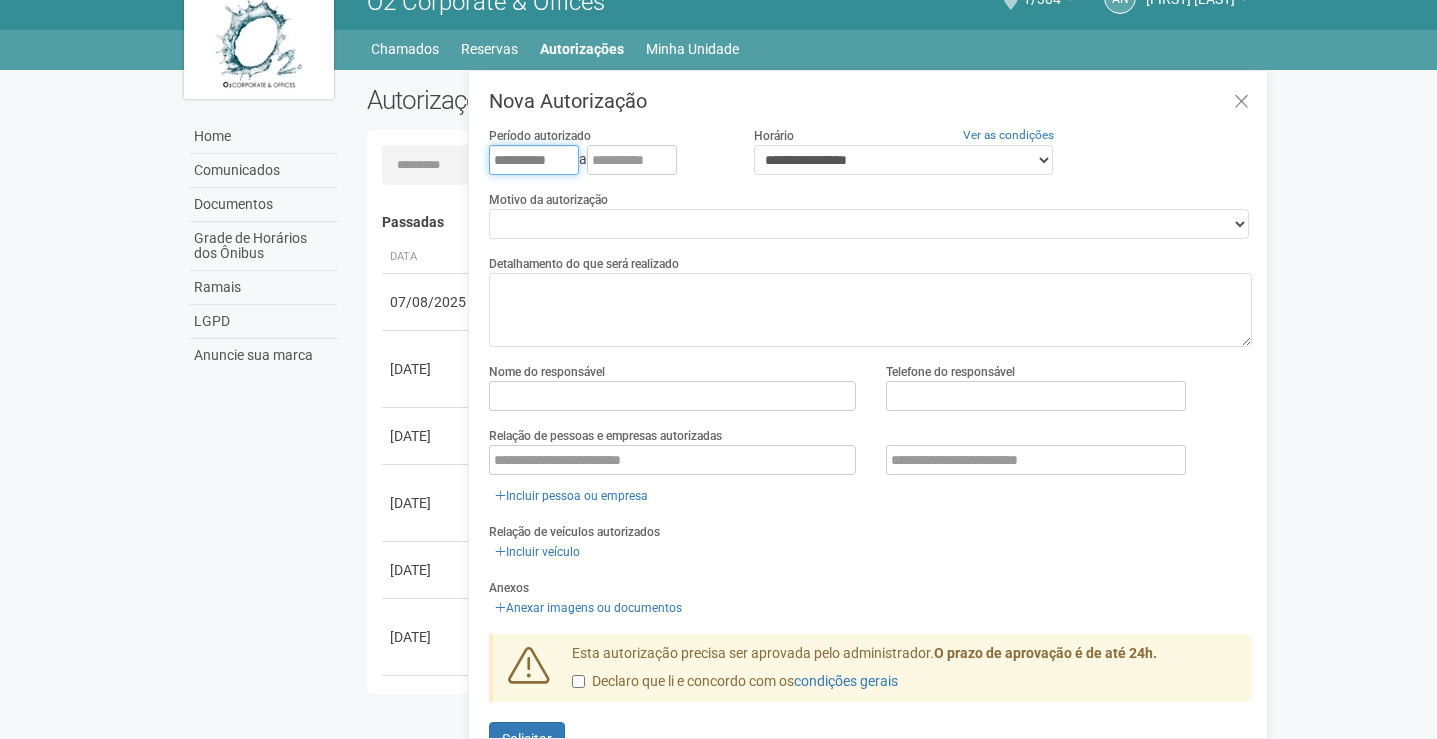 type on "**********" 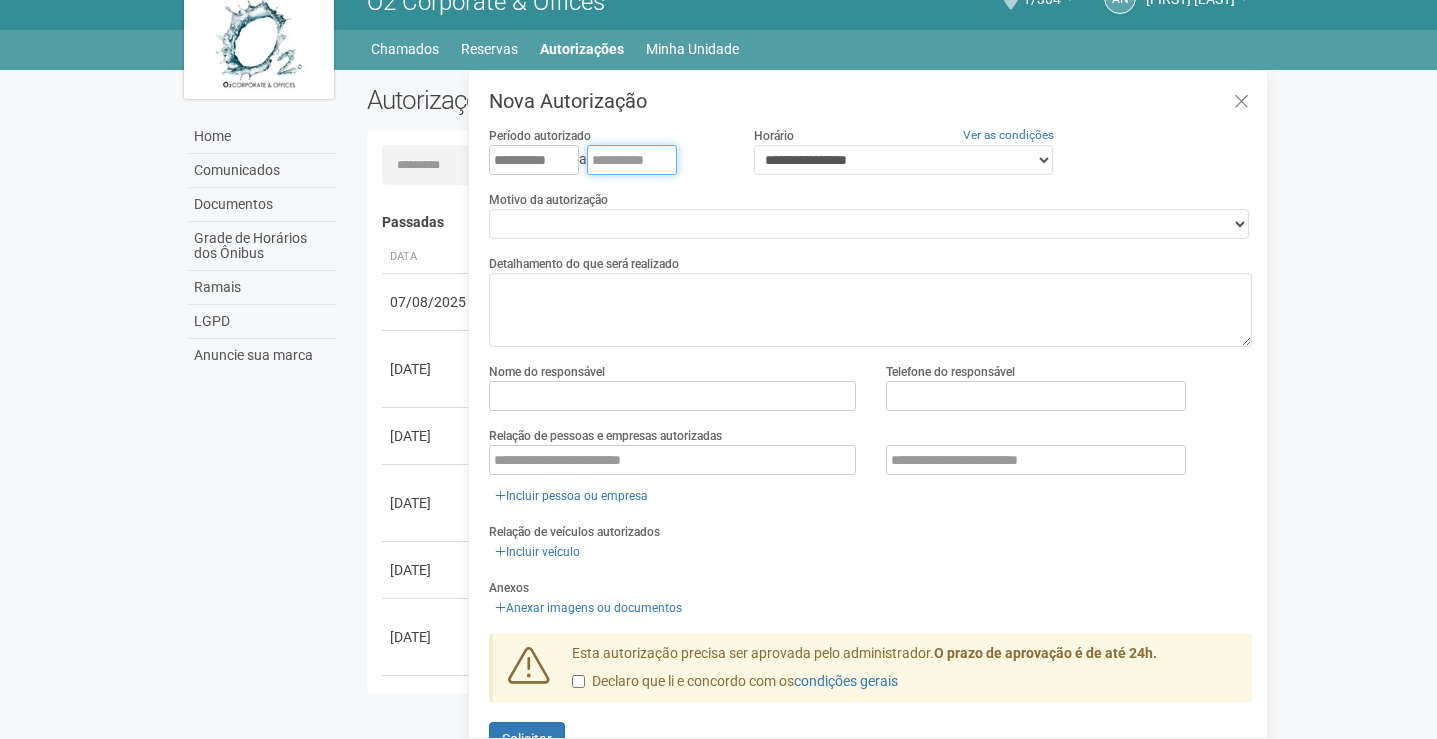 click at bounding box center (632, 160) 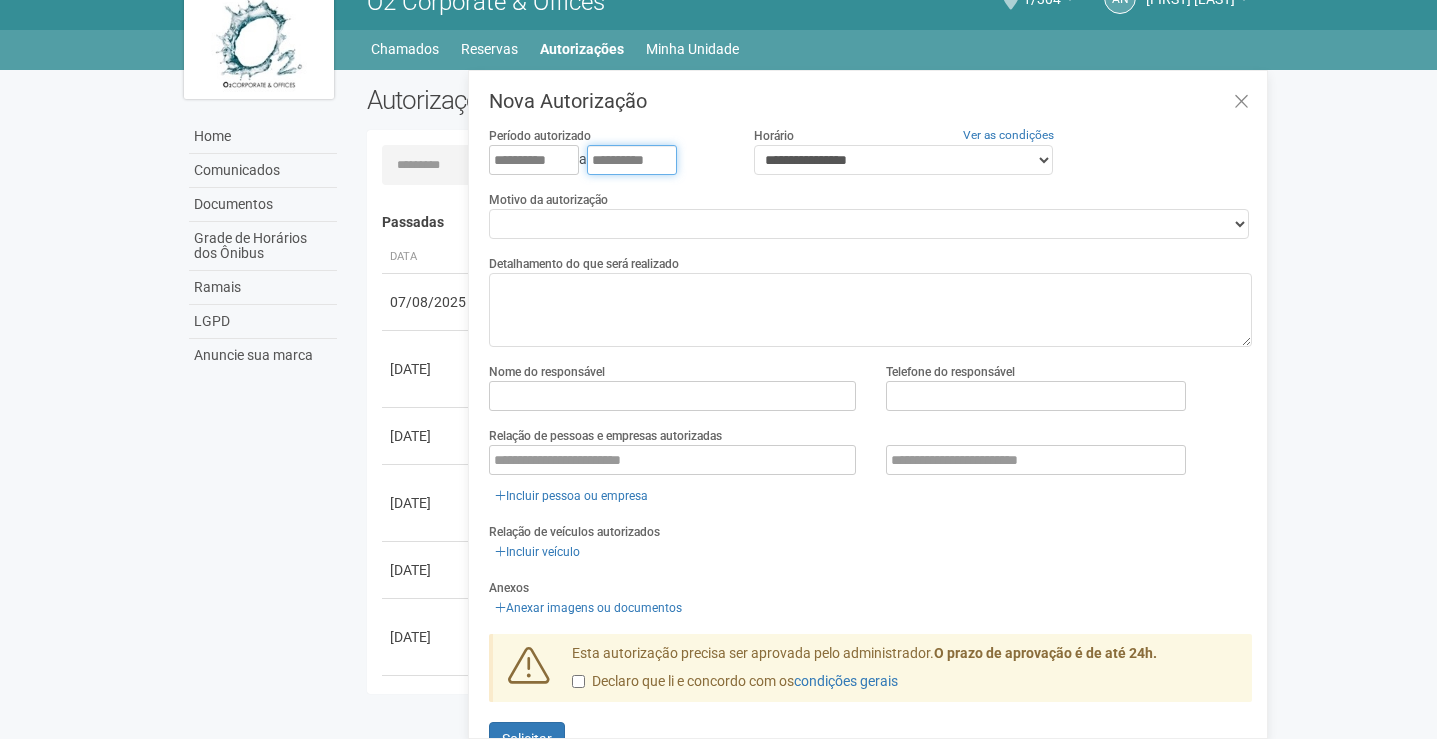 type on "**********" 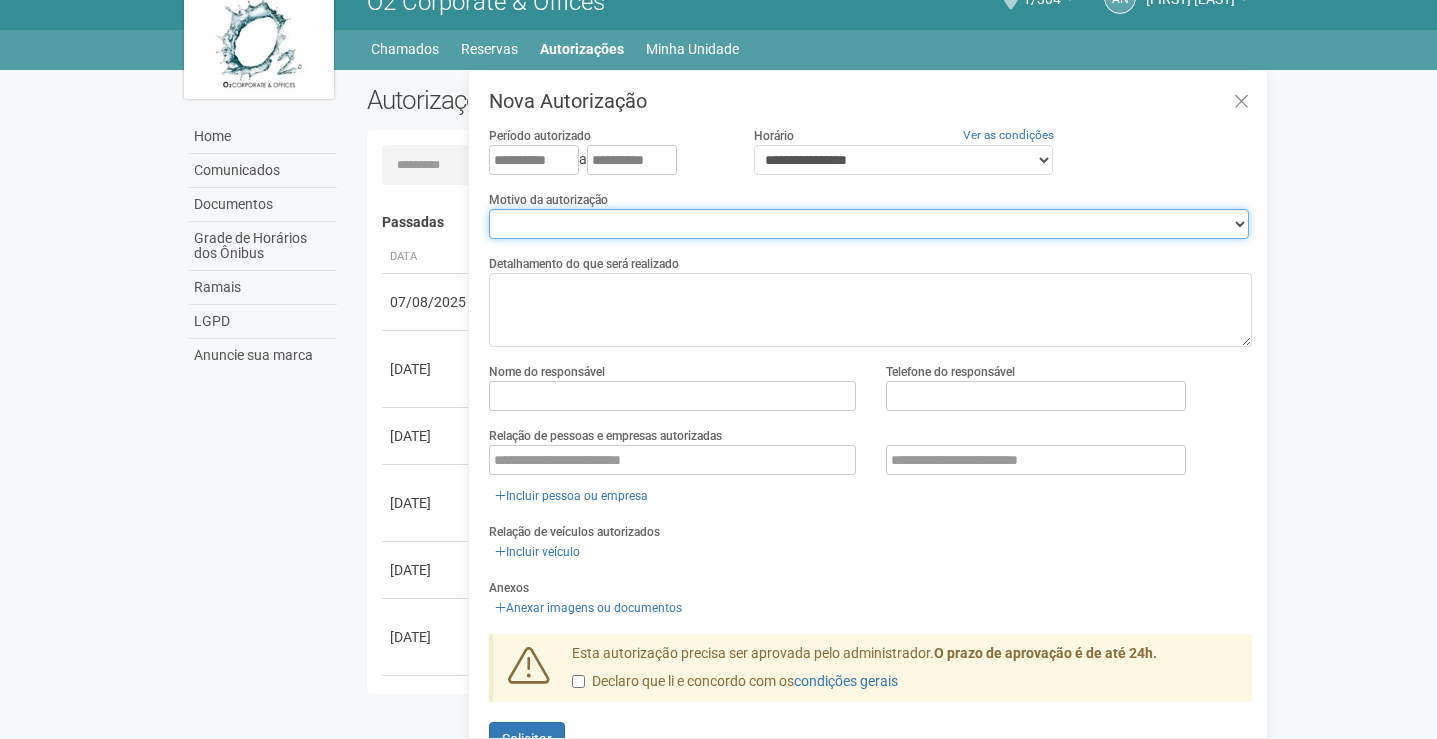 click on "**********" at bounding box center [869, 224] 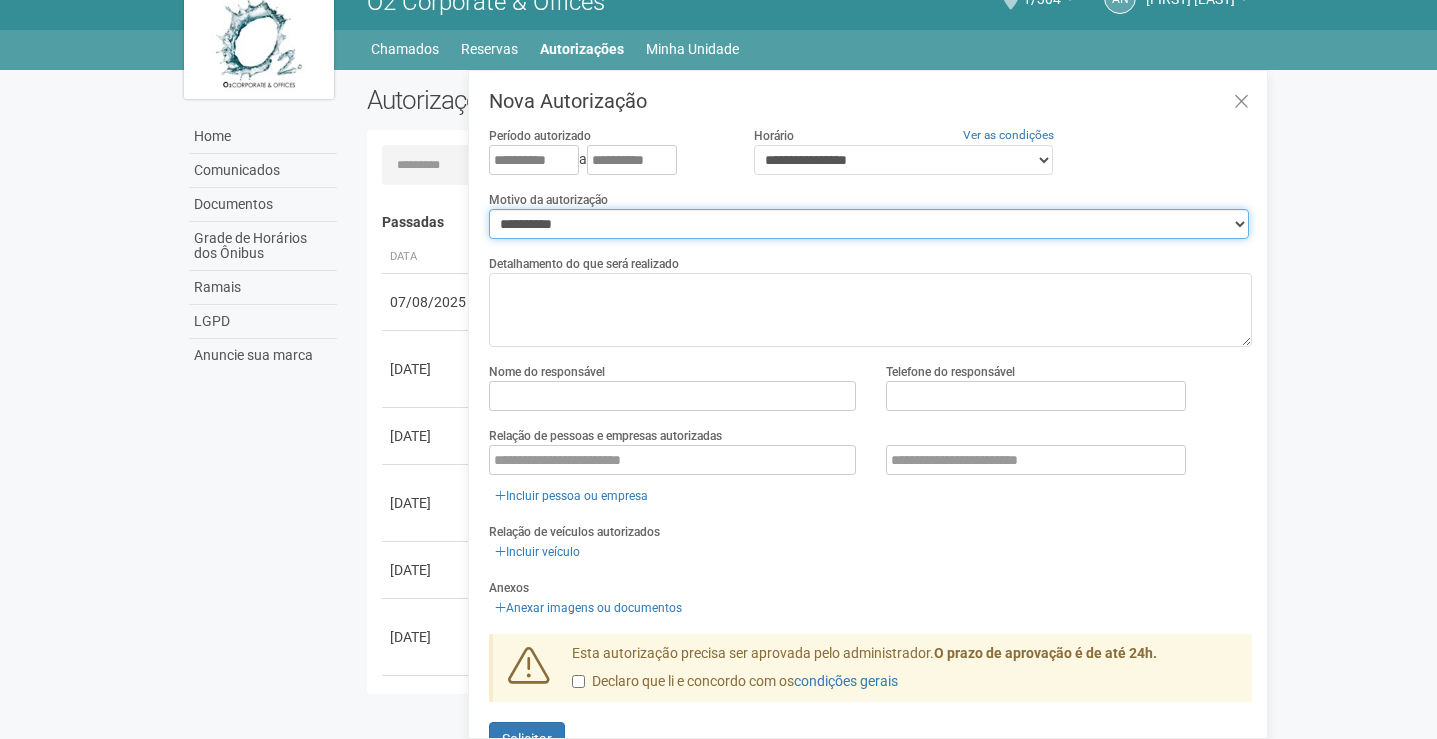 click on "**********" at bounding box center (869, 224) 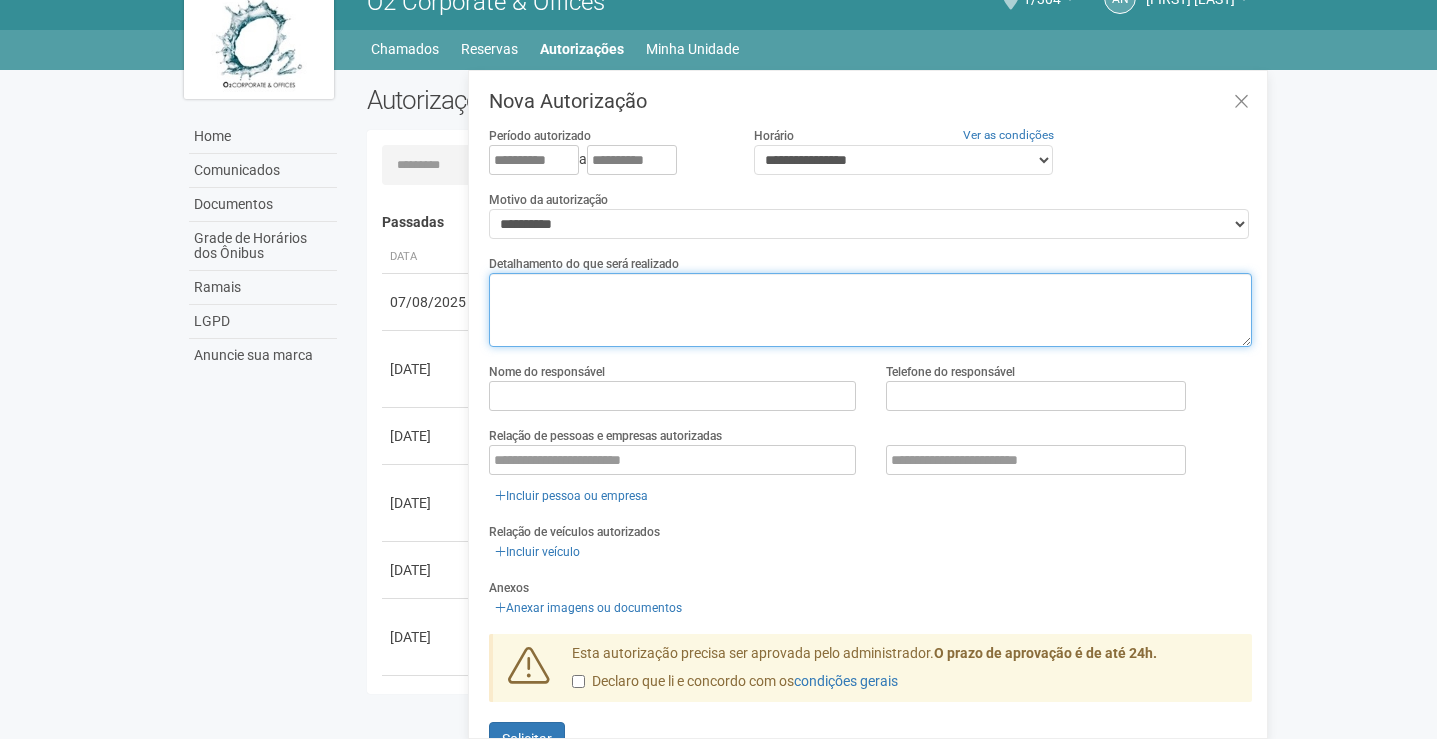 click at bounding box center (870, 310) 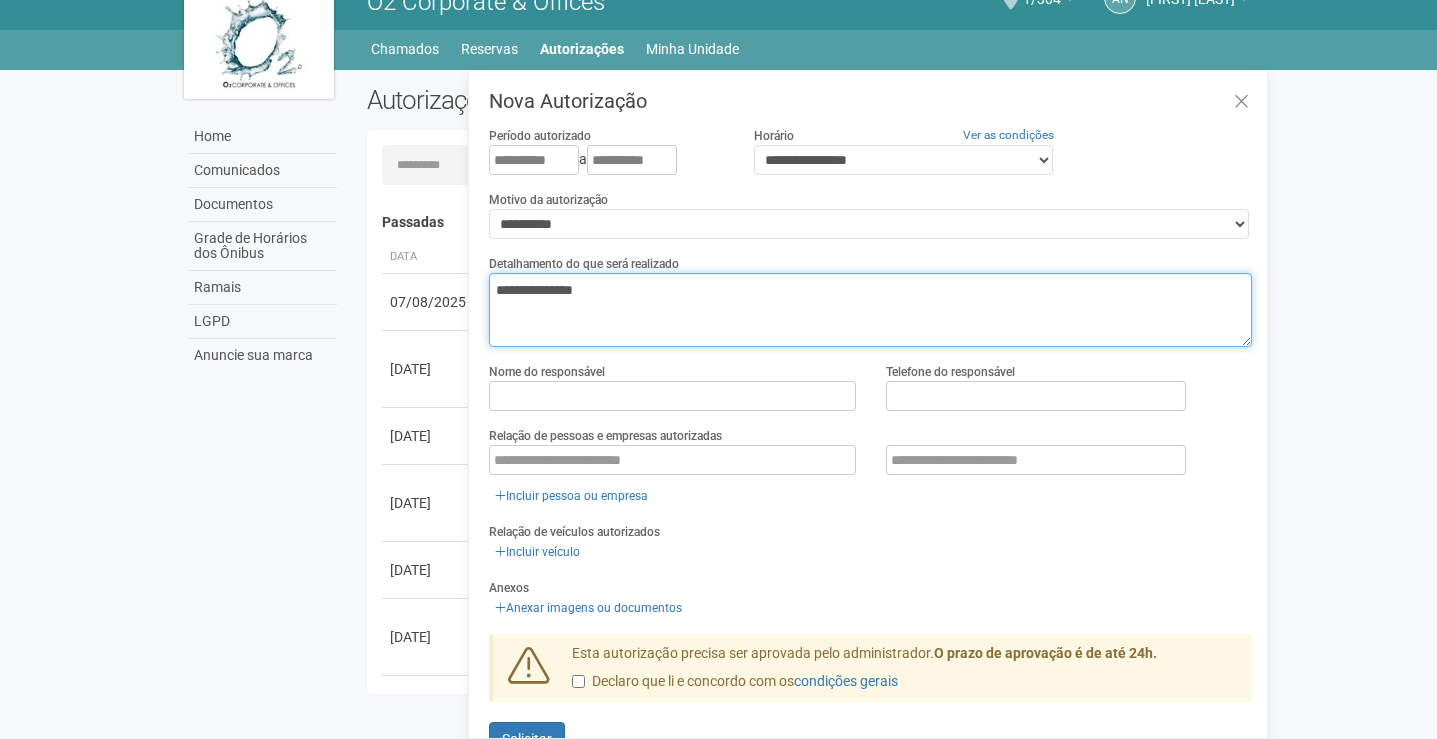 type on "**********" 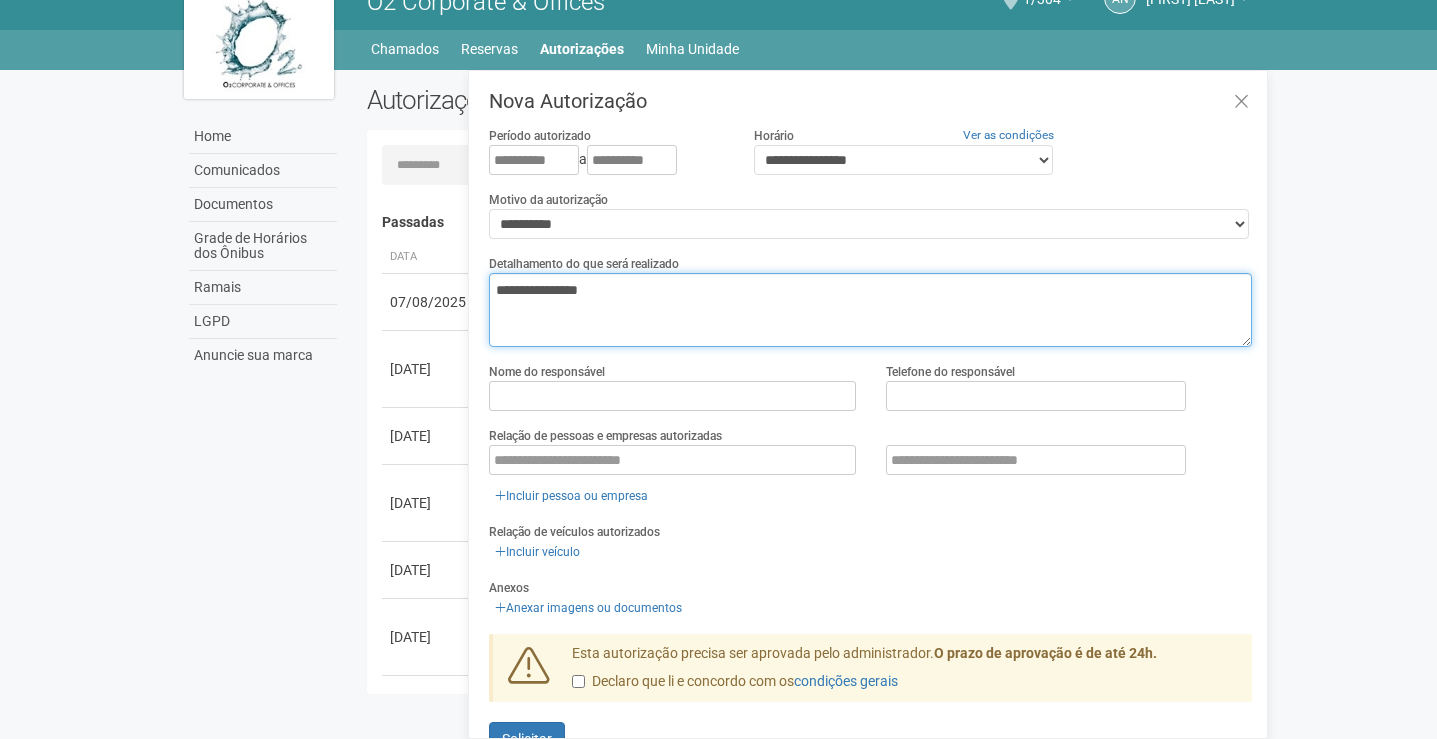 drag, startPoint x: 691, startPoint y: 291, endPoint x: 374, endPoint y: 290, distance: 317.0016 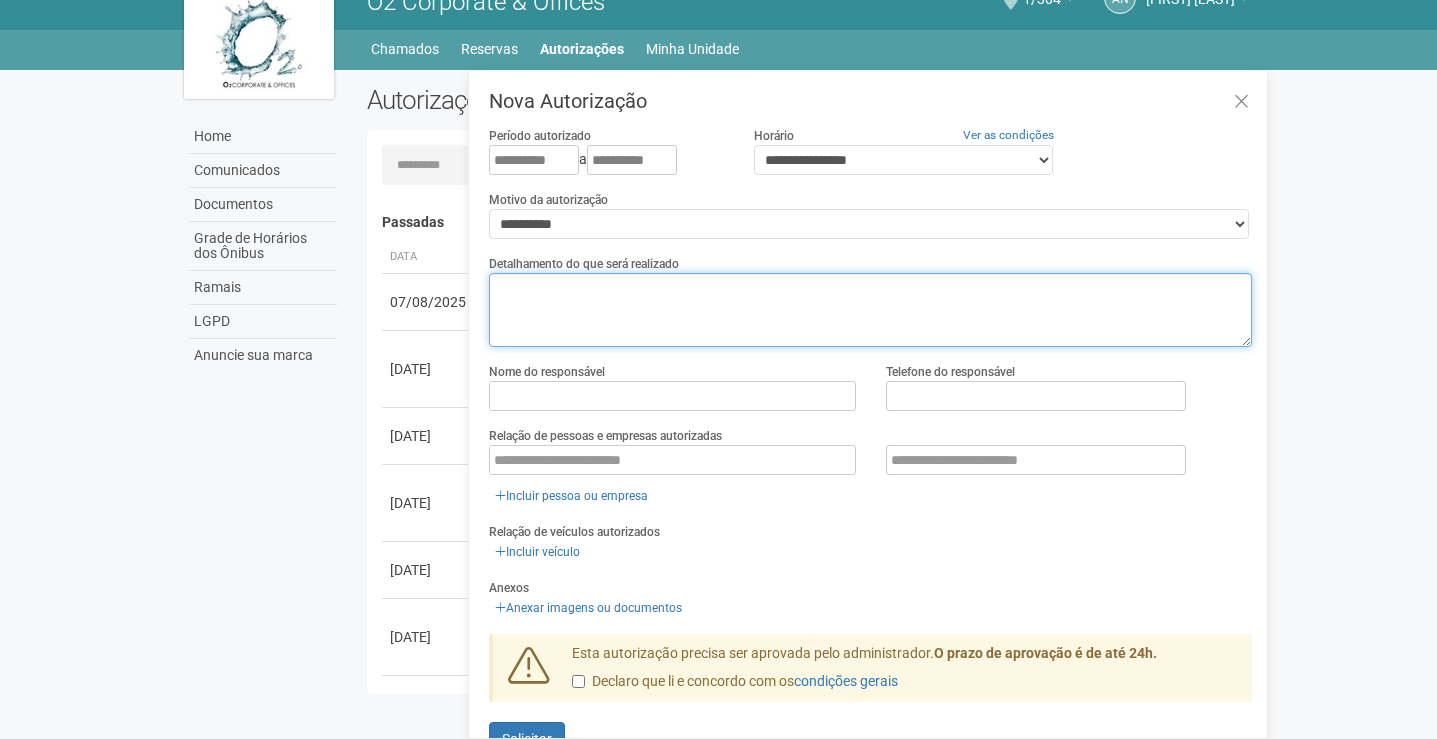 click at bounding box center [870, 310] 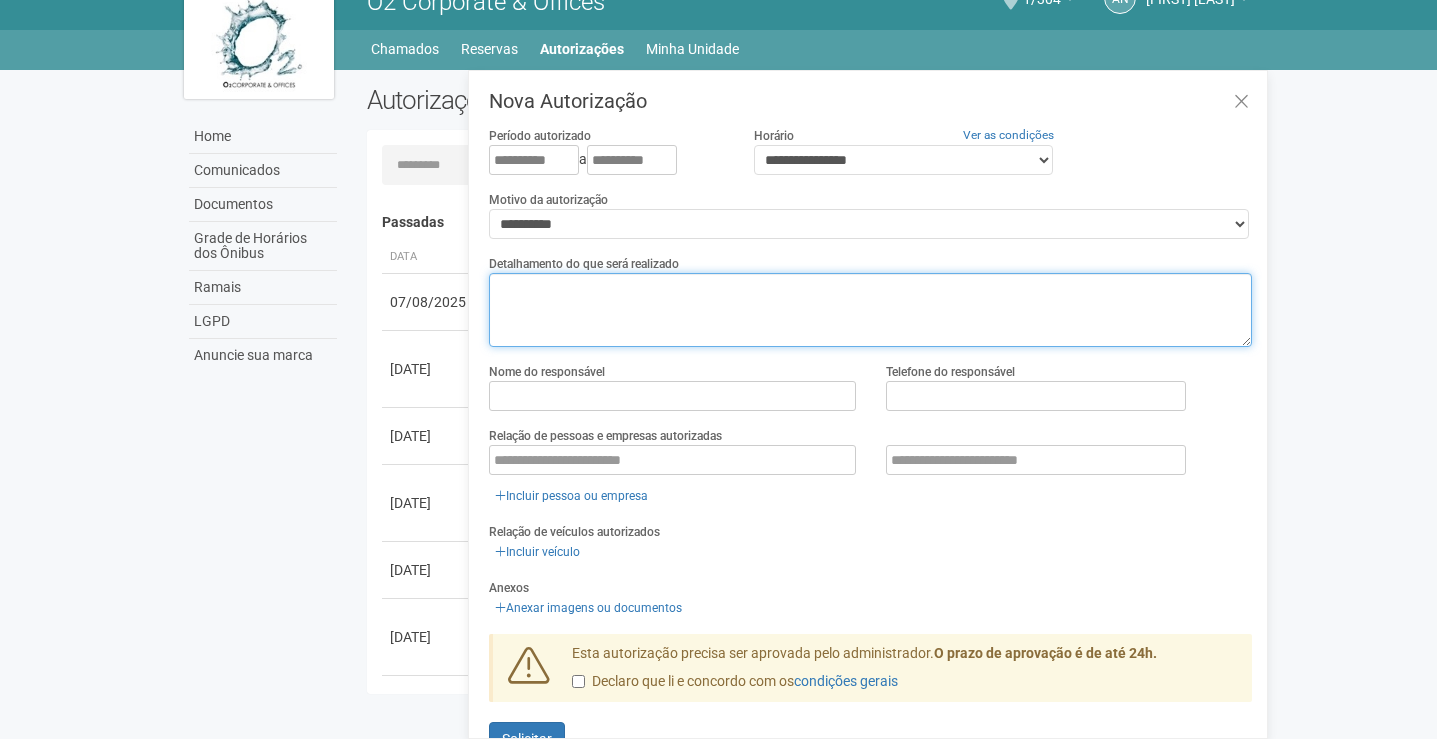 click at bounding box center (870, 310) 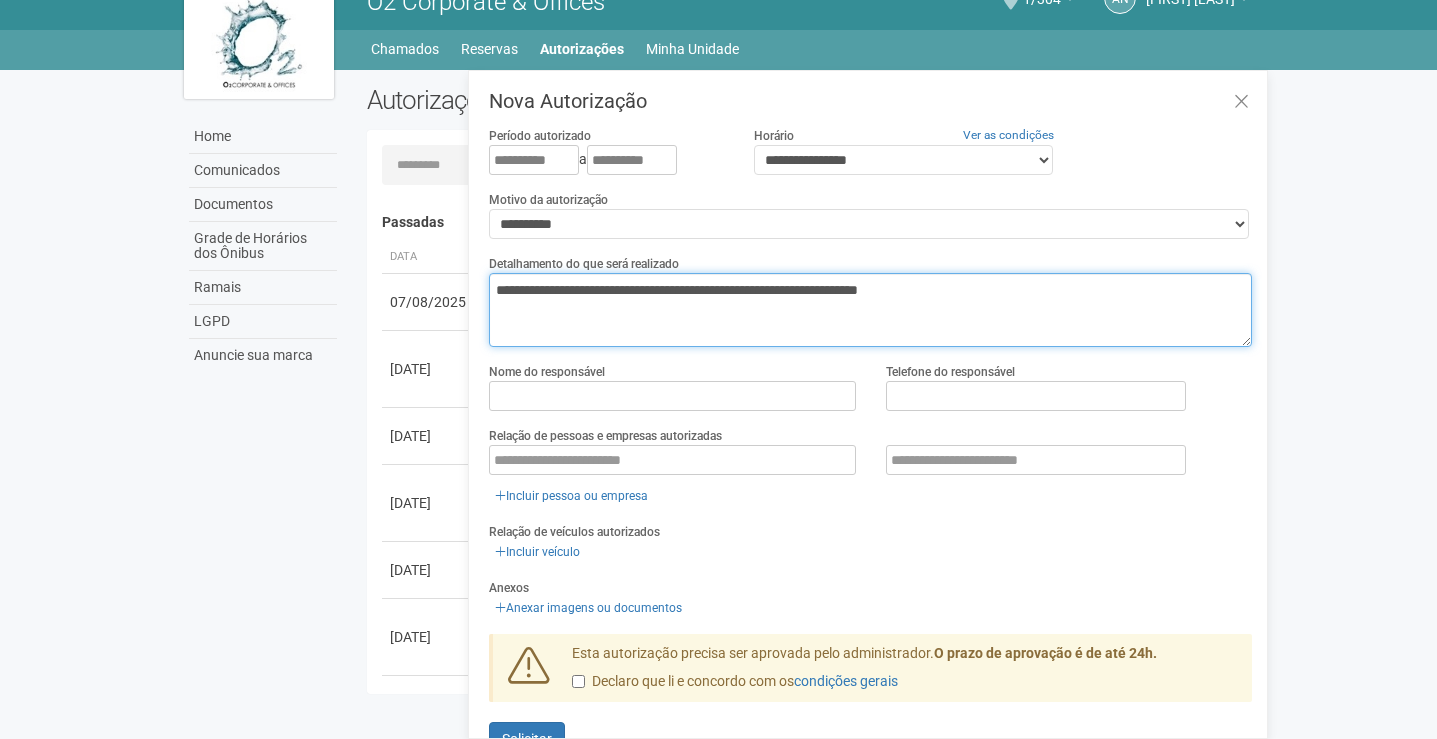 type on "**********" 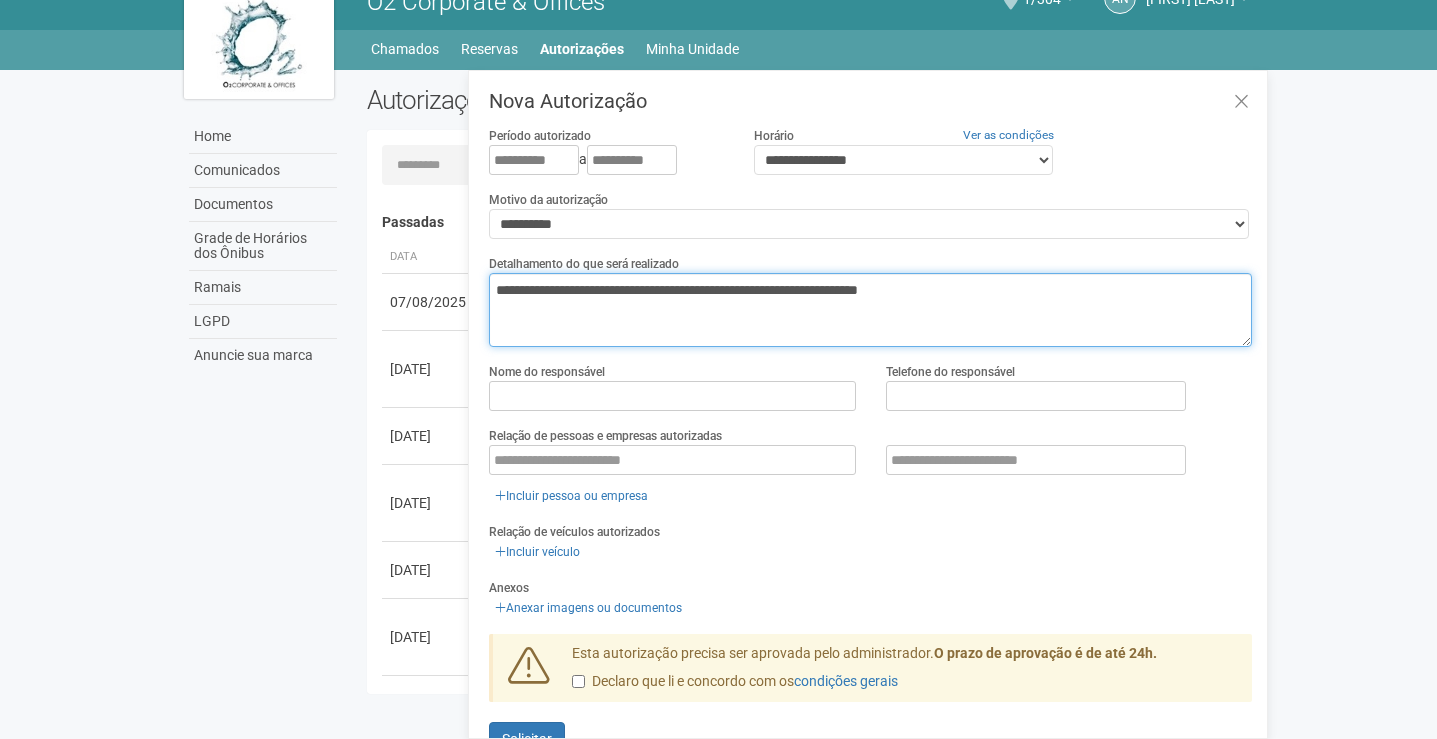 click on "**********" at bounding box center (870, 310) 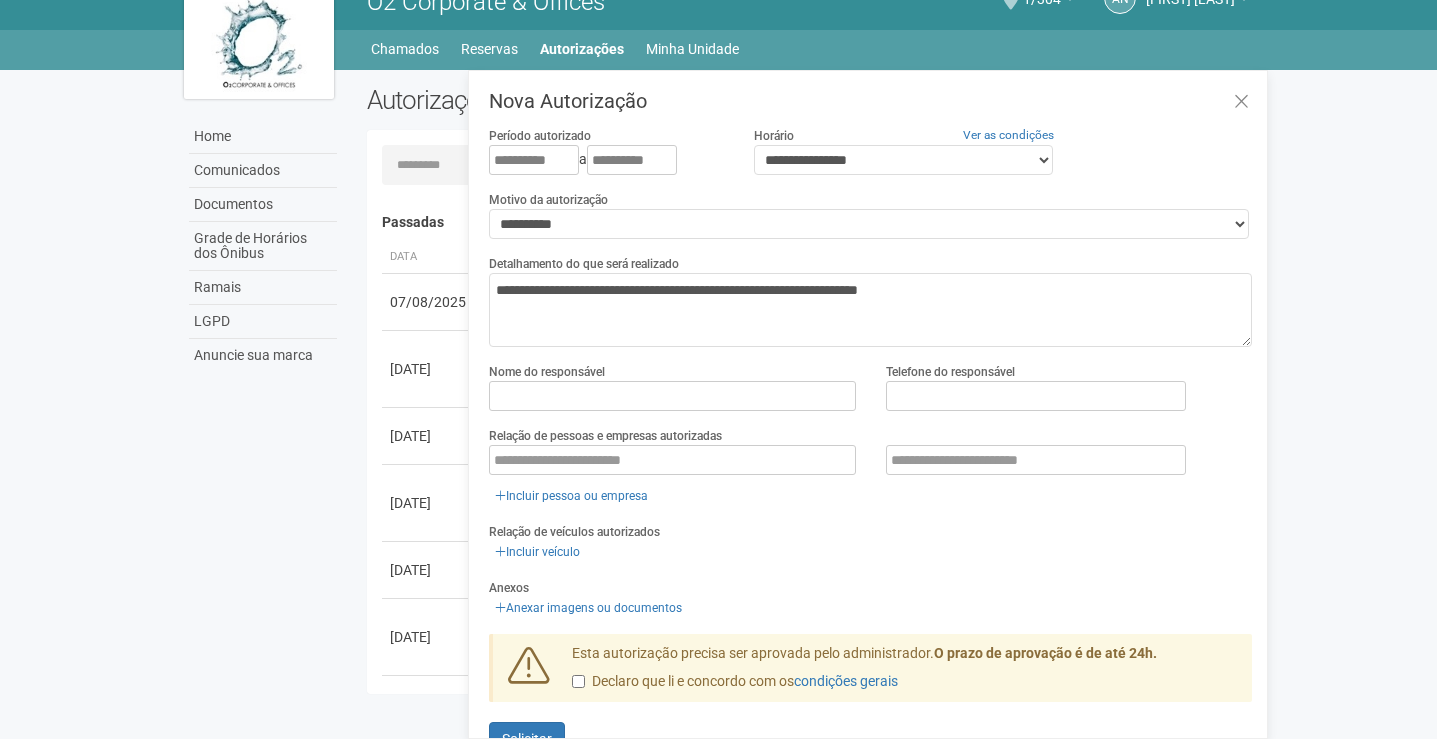 click on "**********" at bounding box center (606, 160) 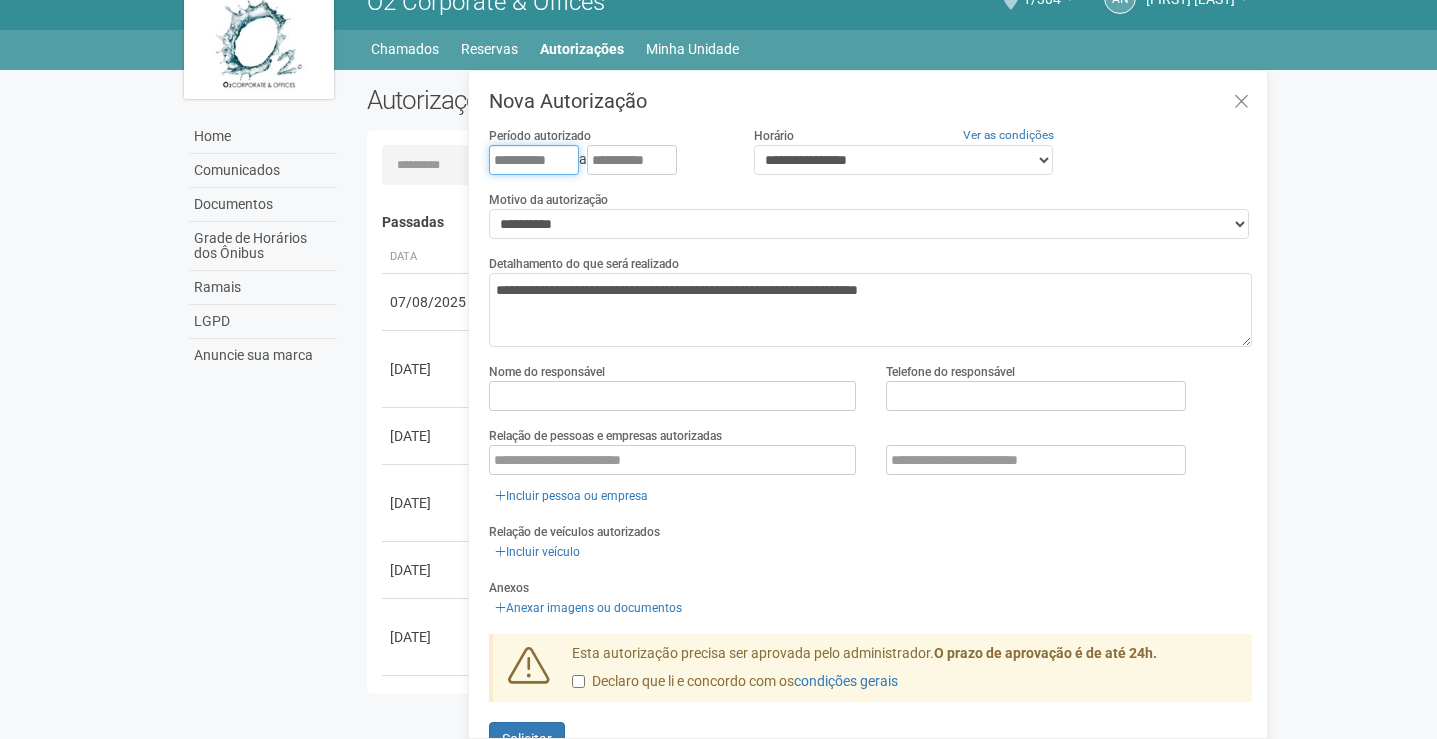 drag, startPoint x: 567, startPoint y: 152, endPoint x: 464, endPoint y: 148, distance: 103.077644 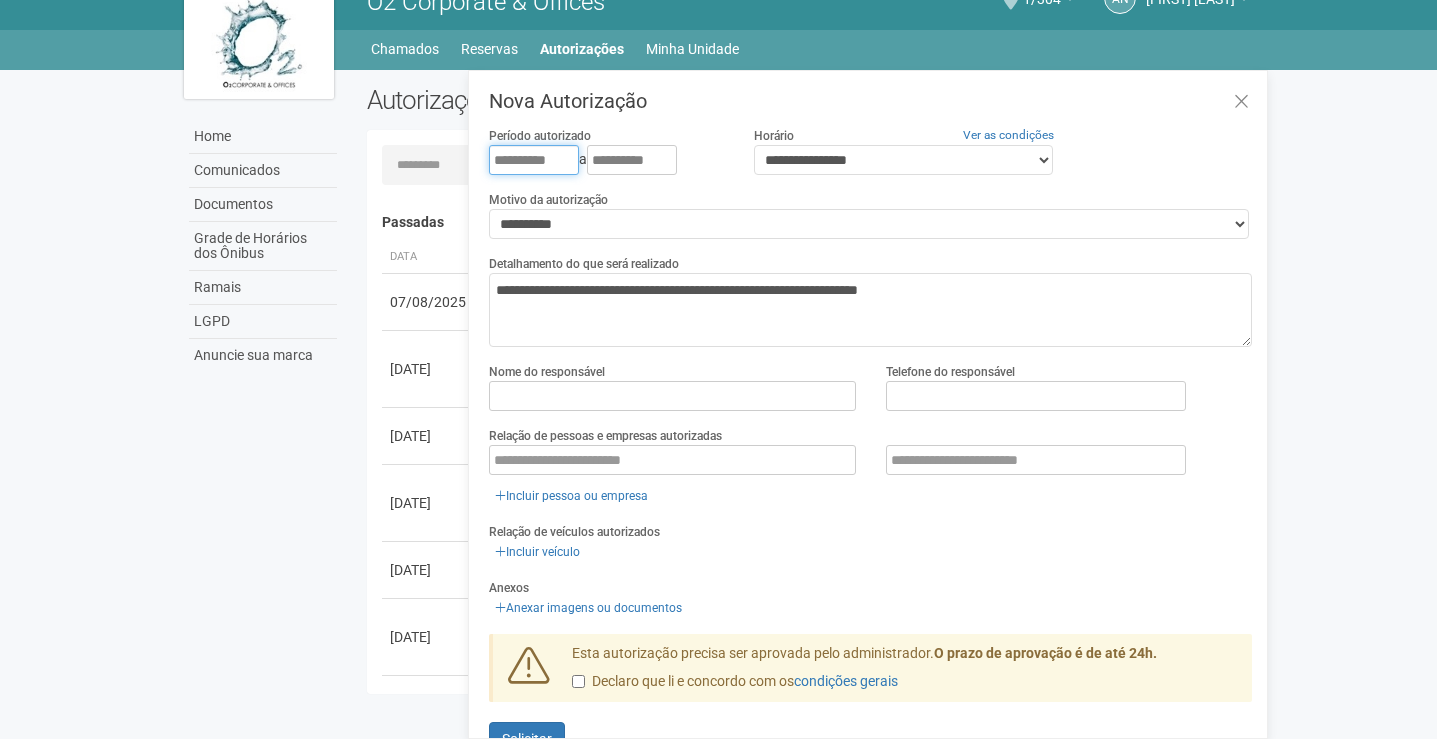 click on "Carregando...
Nenhuma autorização foi solicitada
Passadas
Data
Descrição
Status
[DATE]
Outros" at bounding box center (810, 412) 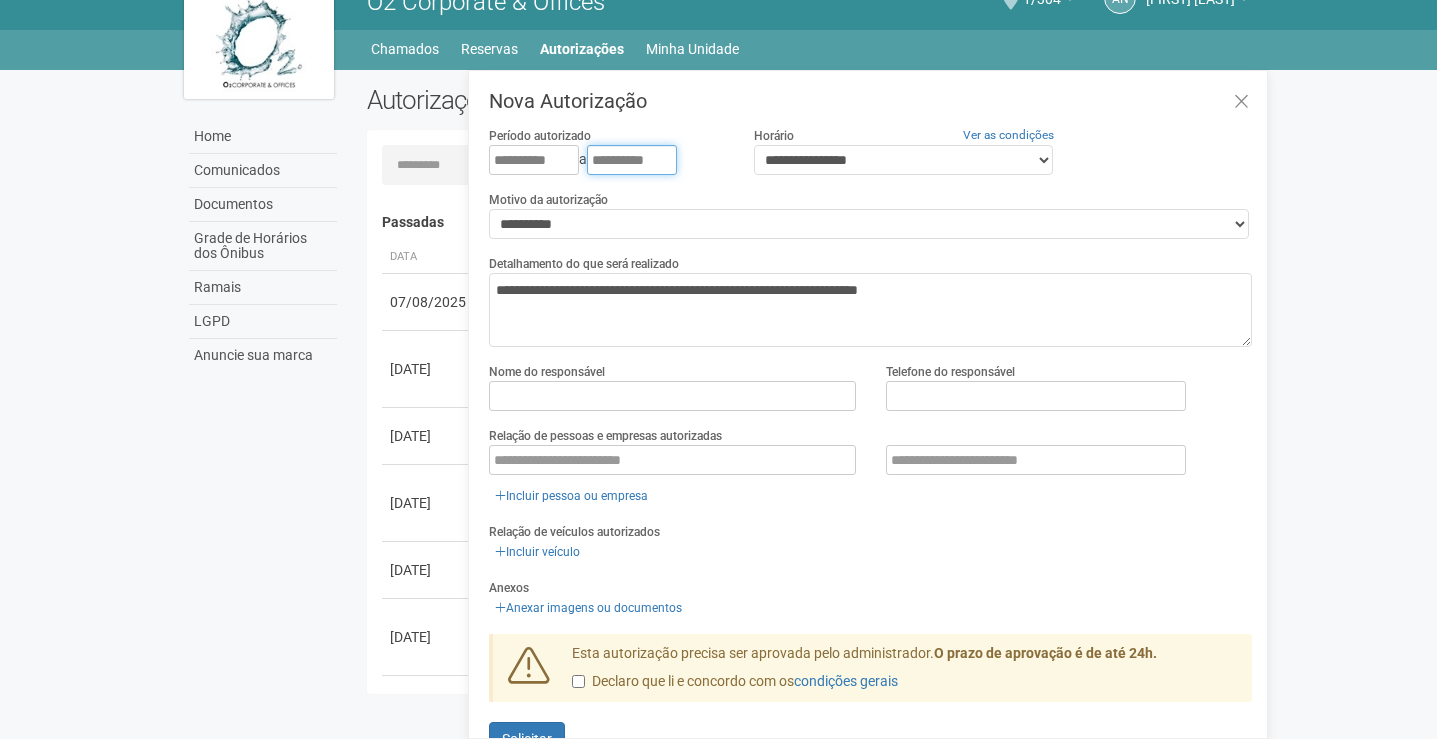 click on "**********" at bounding box center [632, 160] 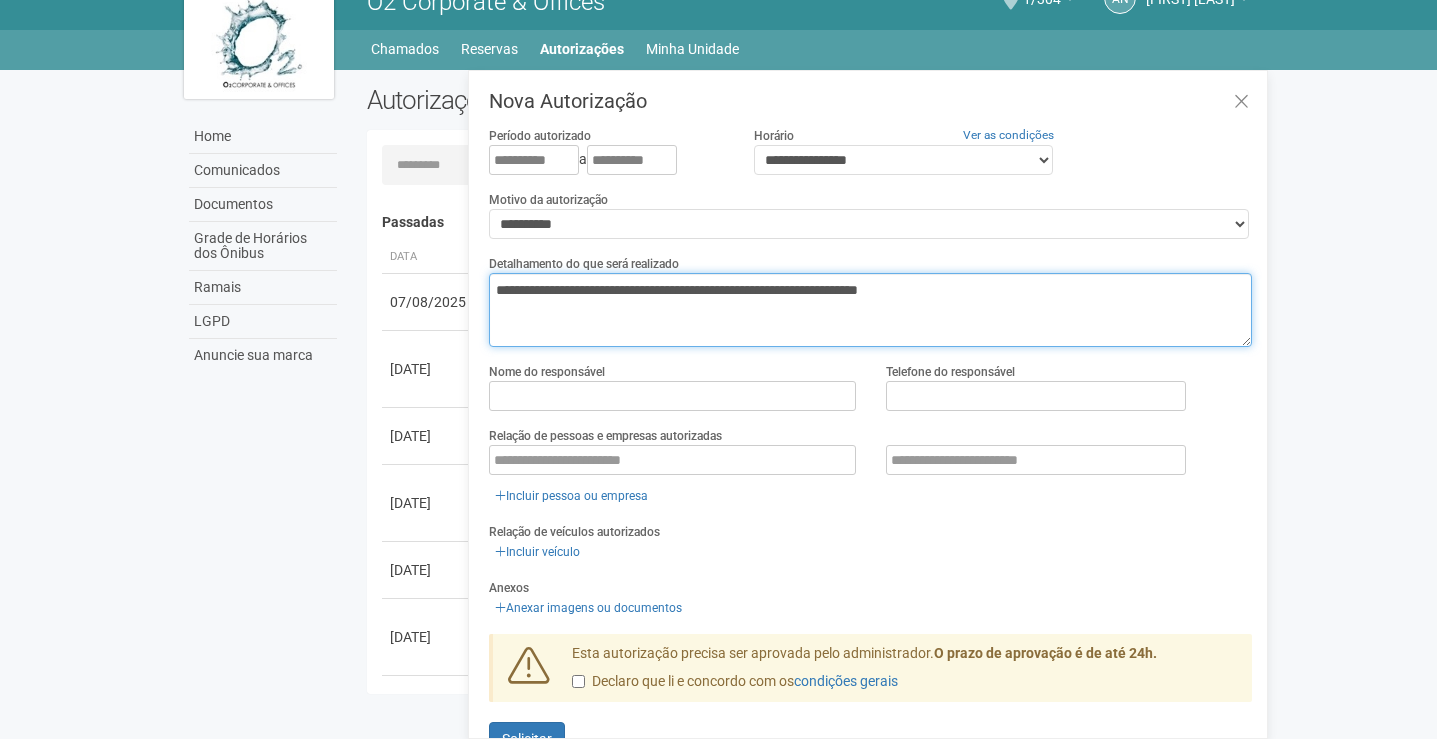 click on "**********" at bounding box center (870, 310) 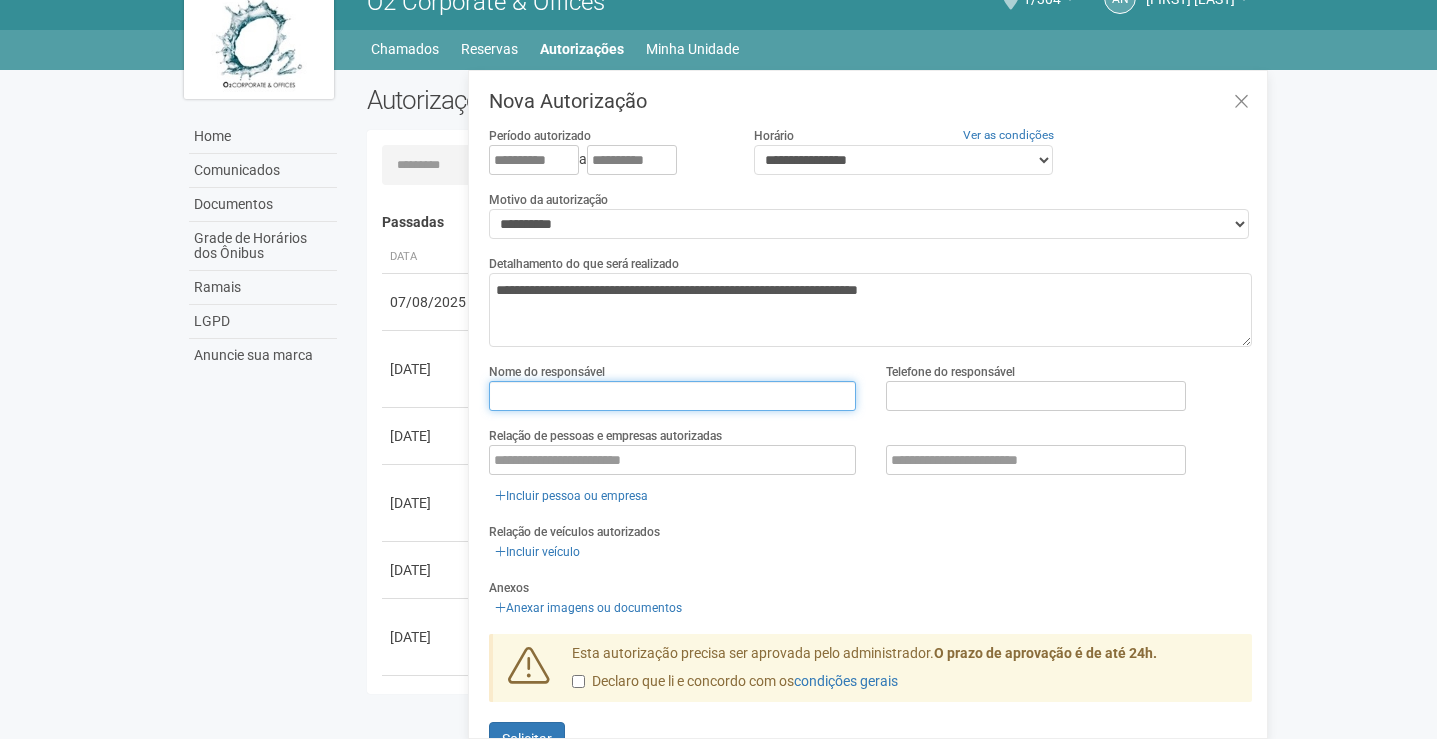 drag, startPoint x: 753, startPoint y: 401, endPoint x: 885, endPoint y: 401, distance: 132 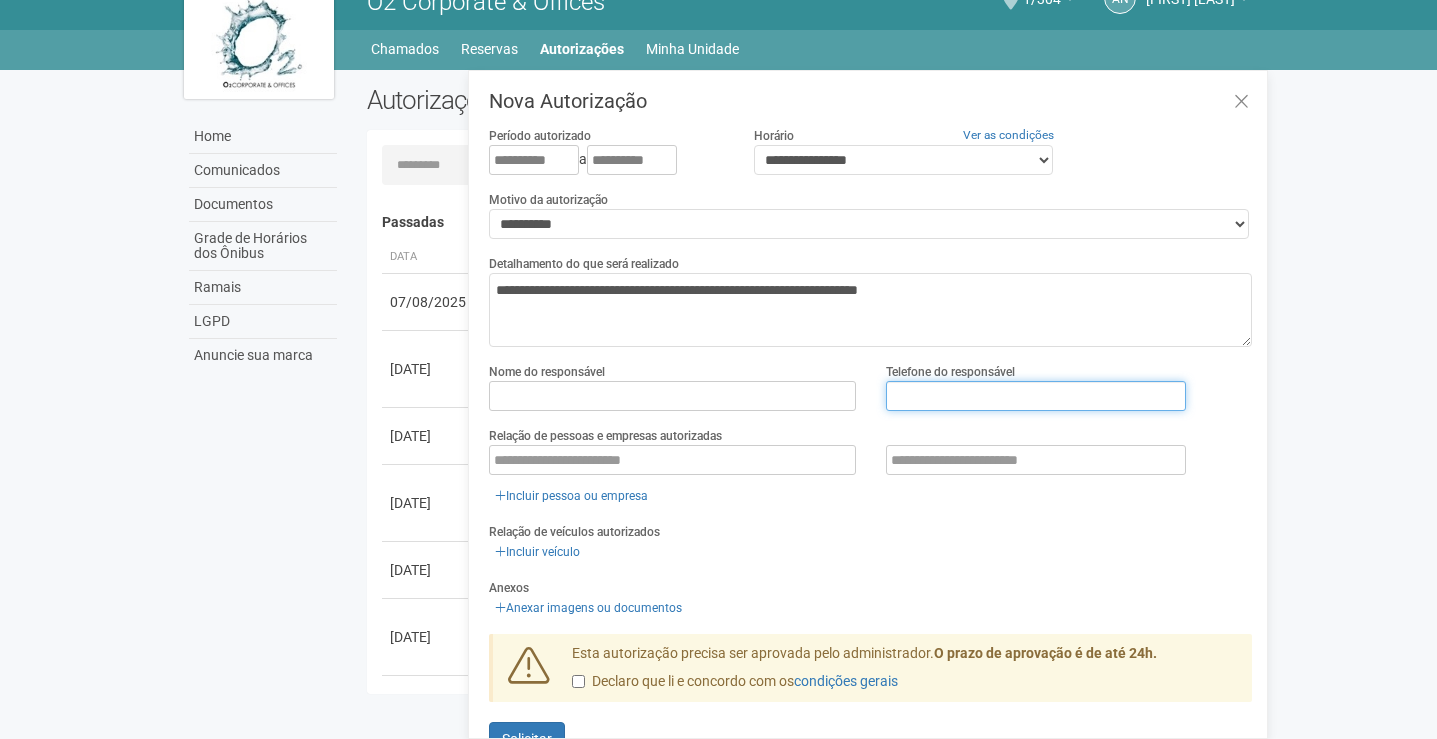 click at bounding box center (1036, 396) 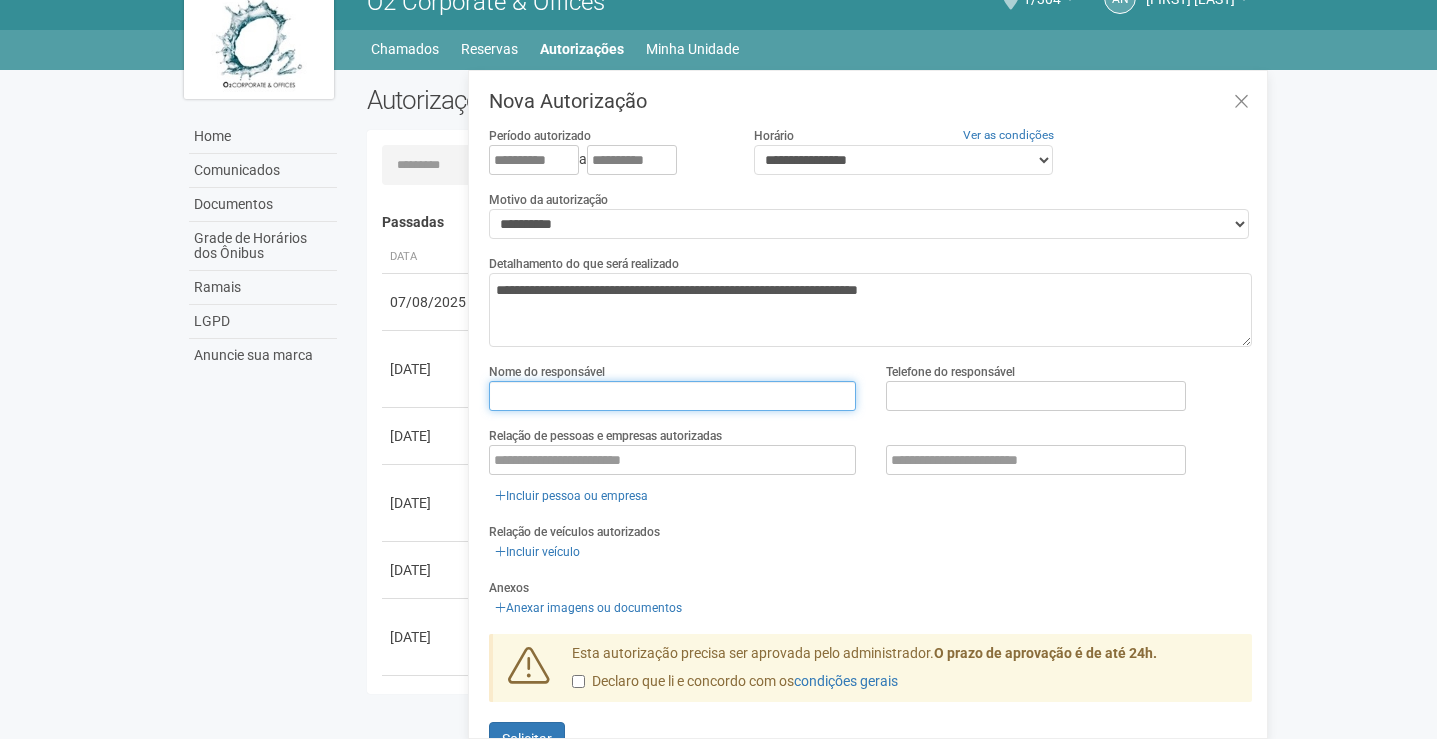 click at bounding box center (672, 396) 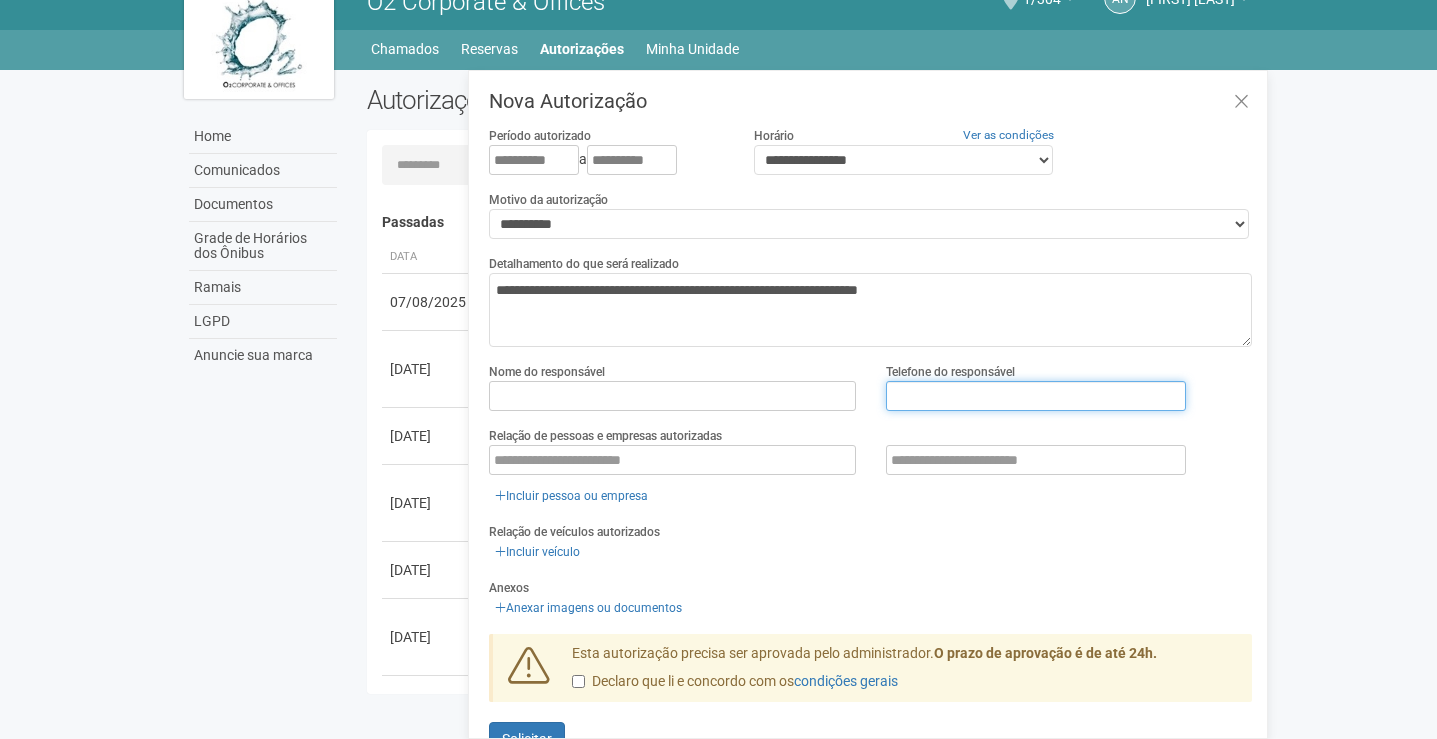 click at bounding box center [1036, 396] 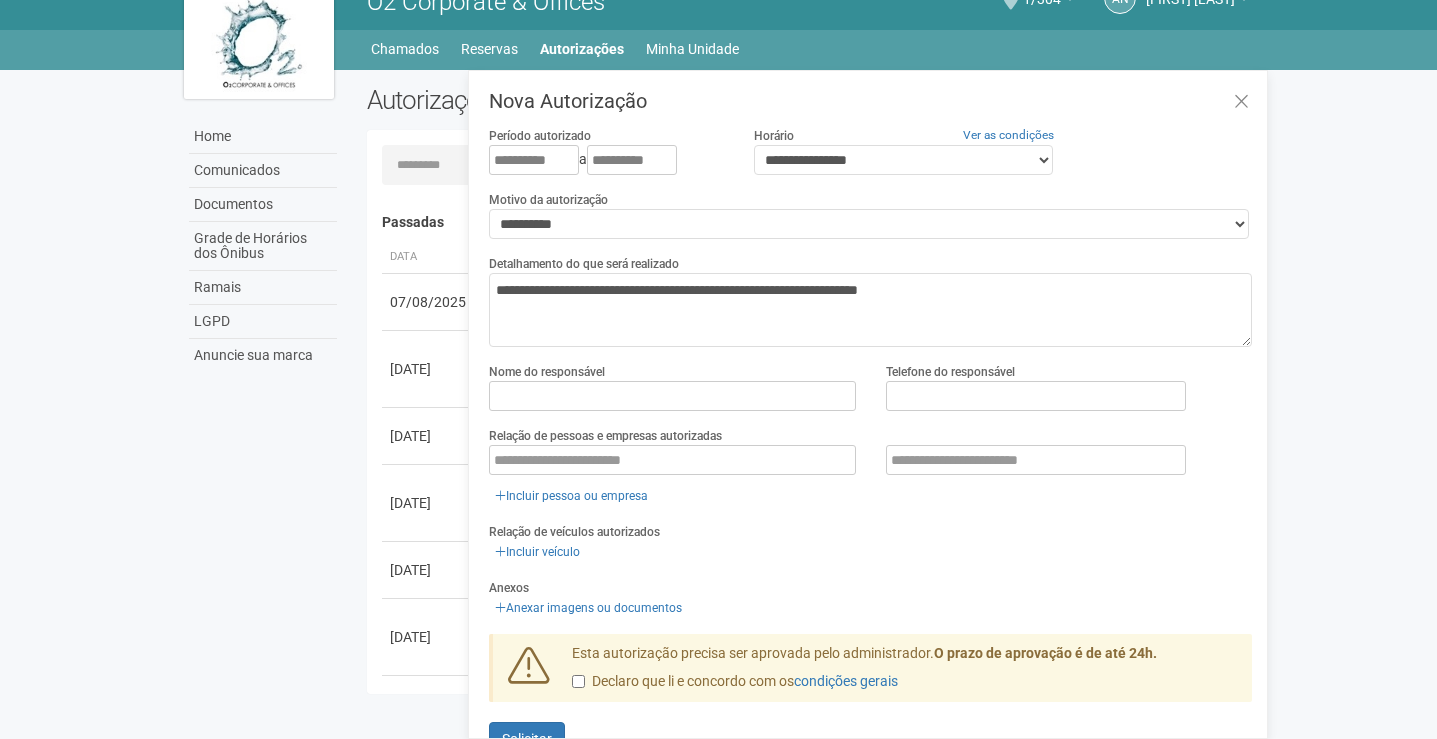 click on "Relação de pessoas e empresas autorizadas
Incluir pessoa ou empresa" at bounding box center (870, 466) 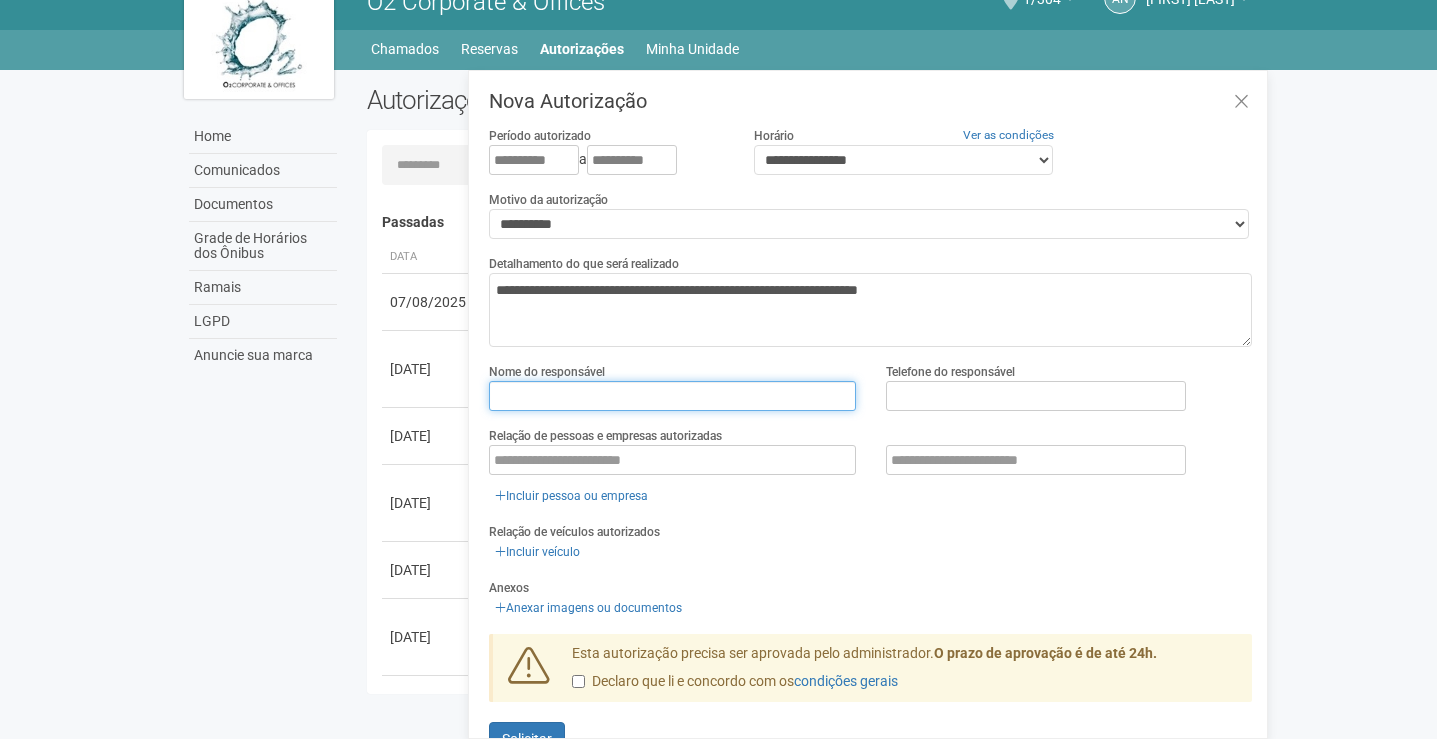 click at bounding box center [672, 396] 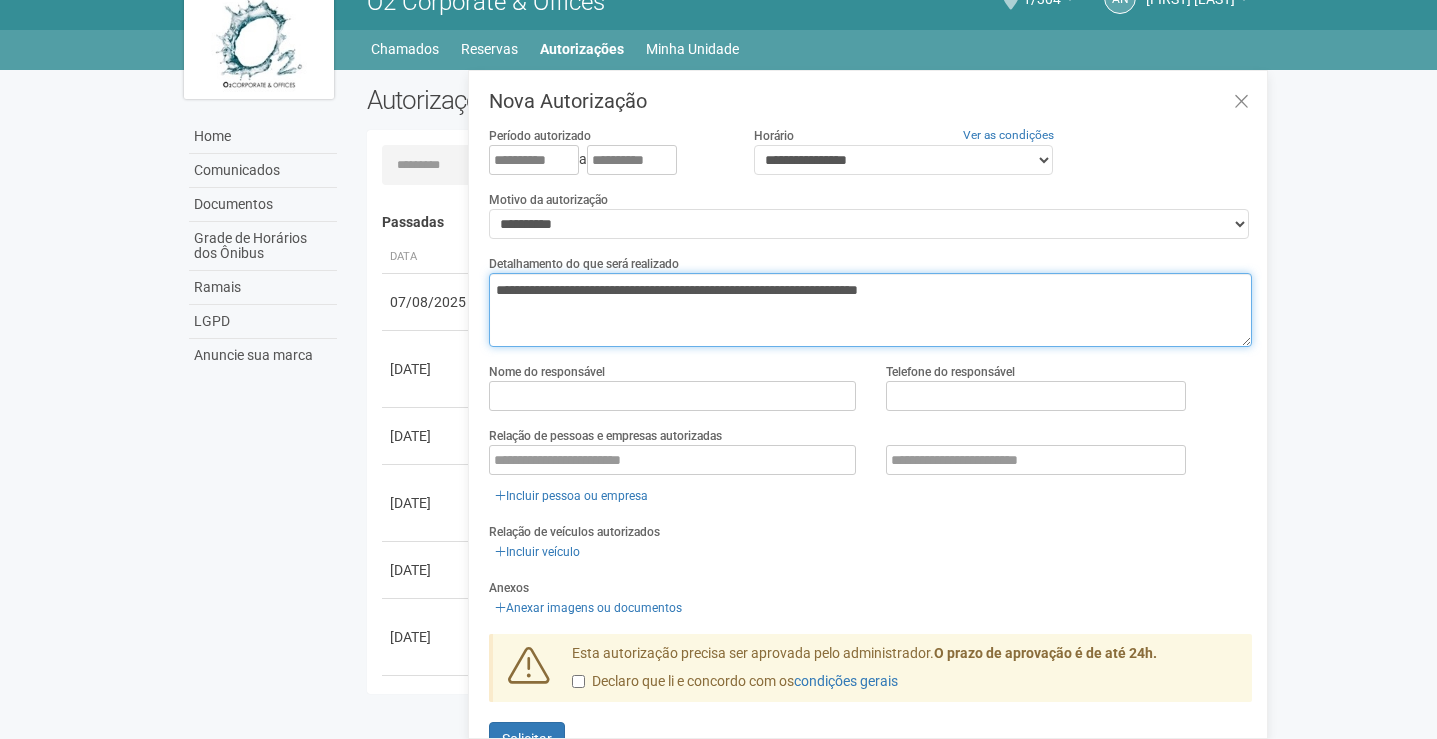 click on "**********" at bounding box center [870, 310] 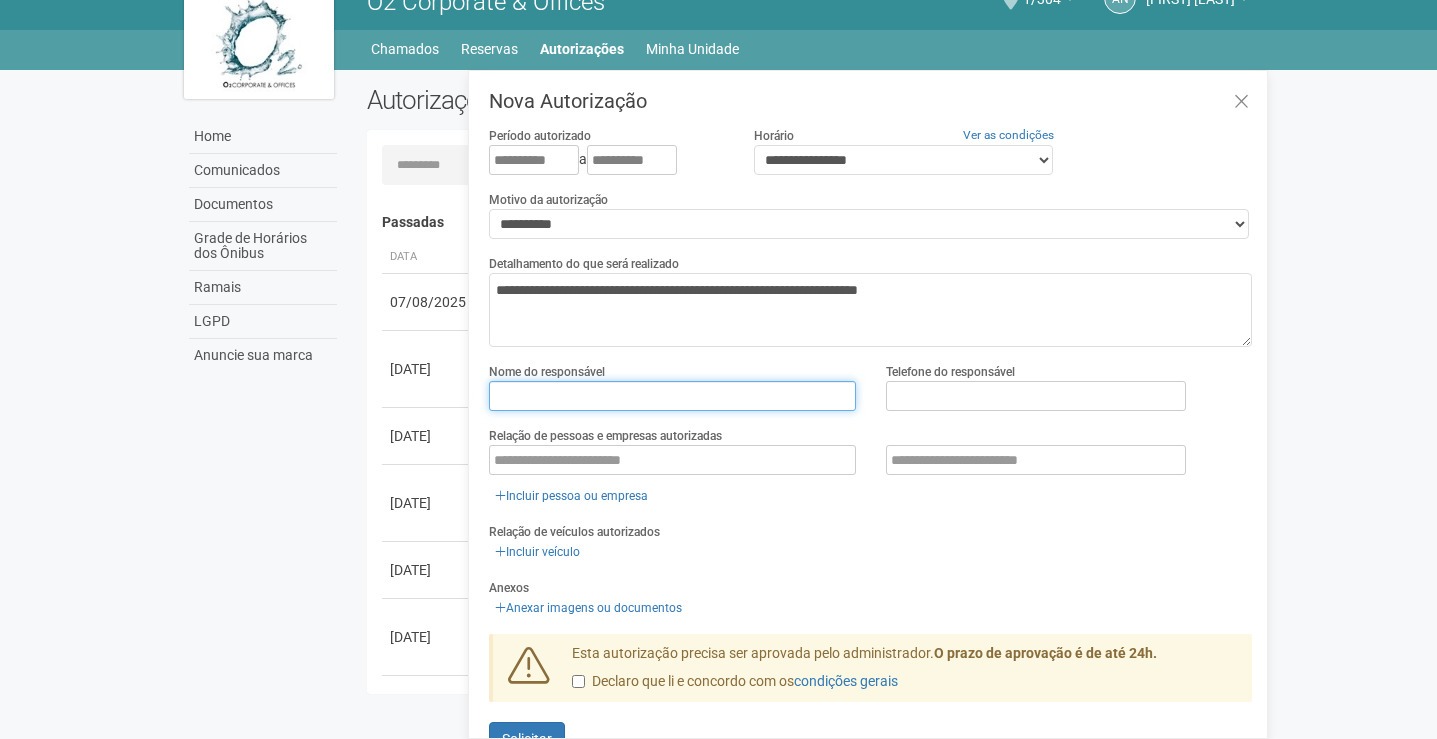 click at bounding box center [672, 396] 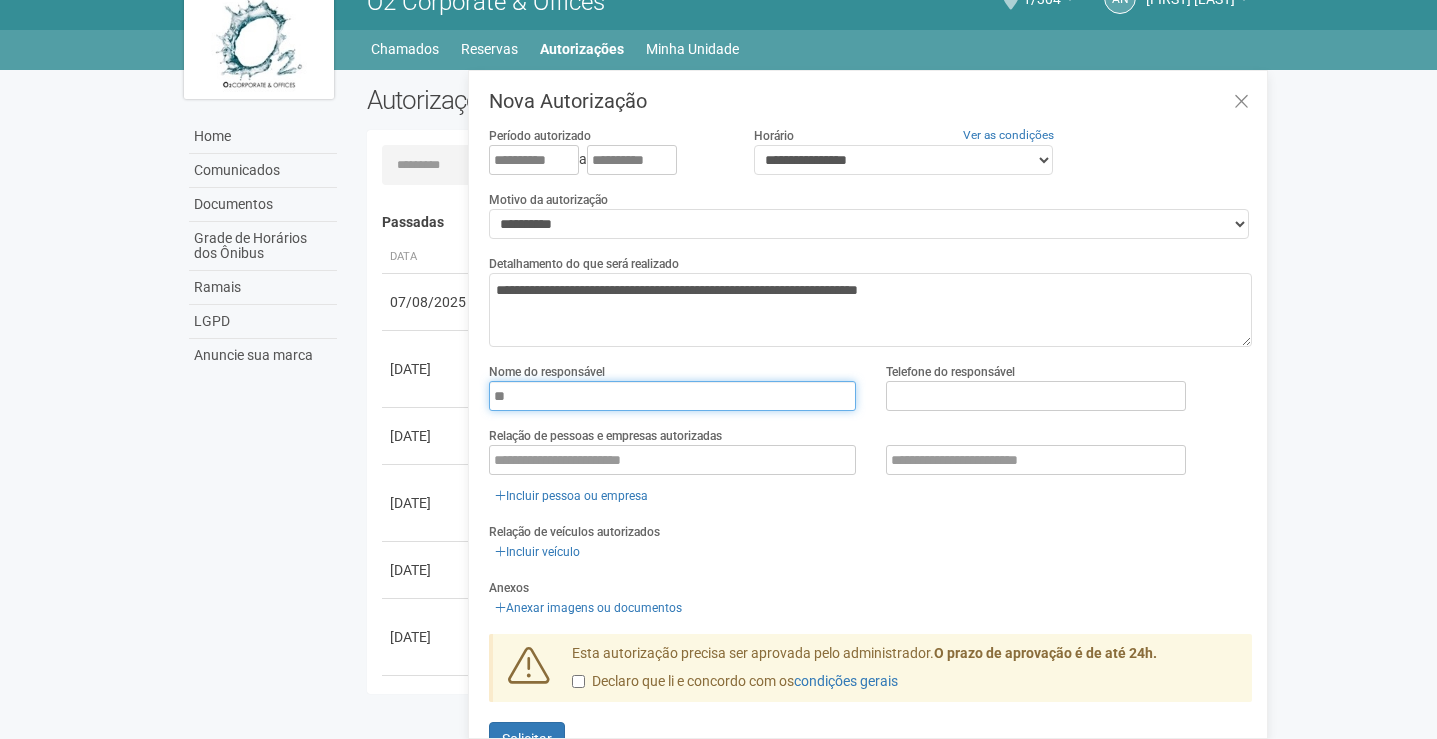 type on "**********" 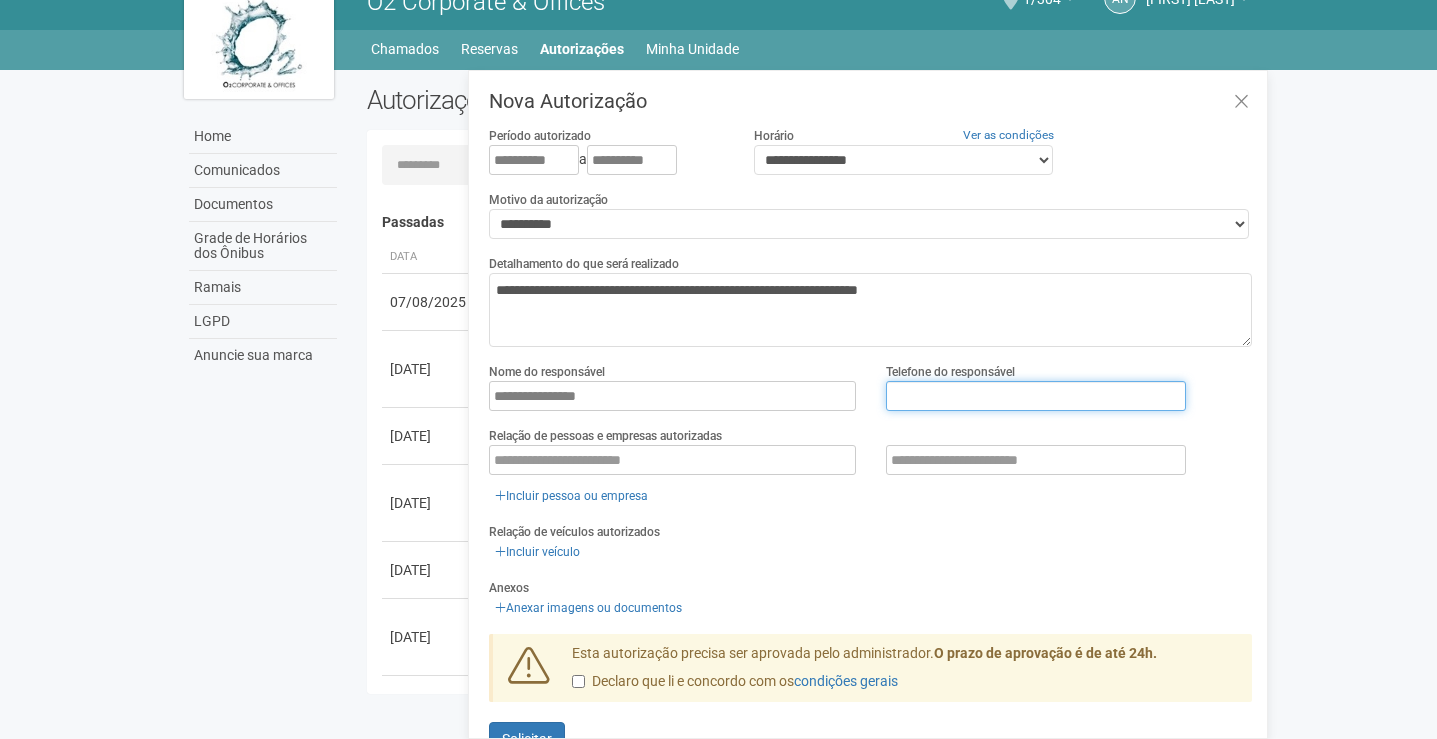 click at bounding box center (1036, 396) 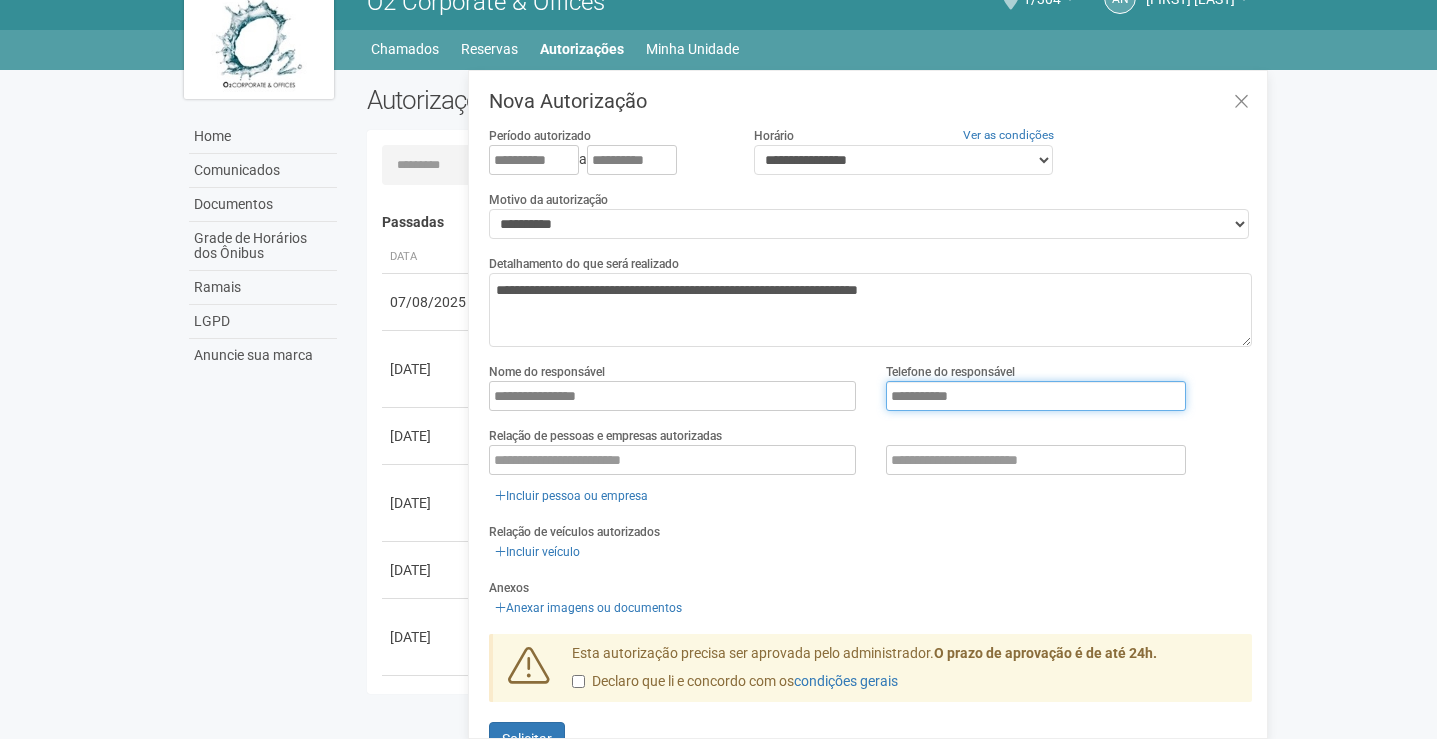 type on "**********" 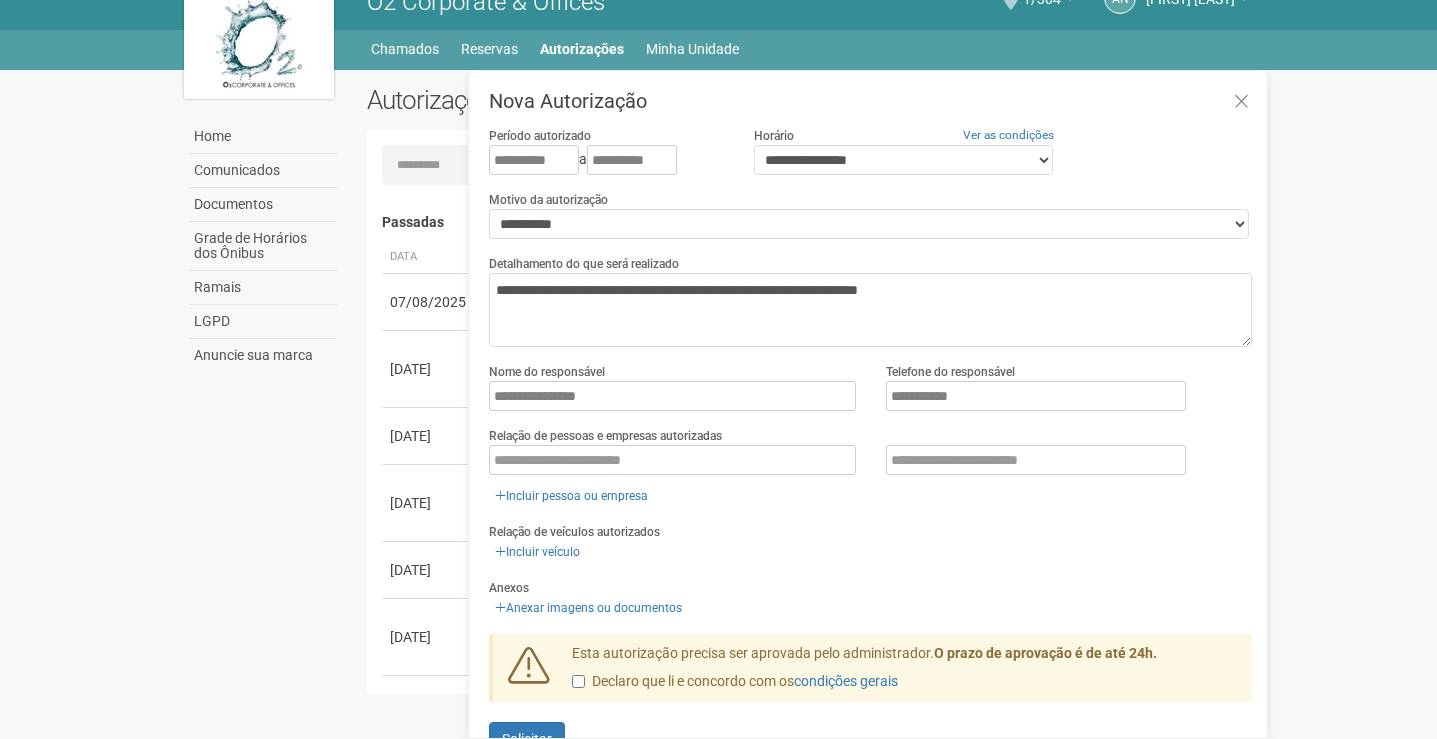 click on "Relação de pessoas e empresas autorizadas
Incluir pessoa ou empresa" at bounding box center [870, 466] 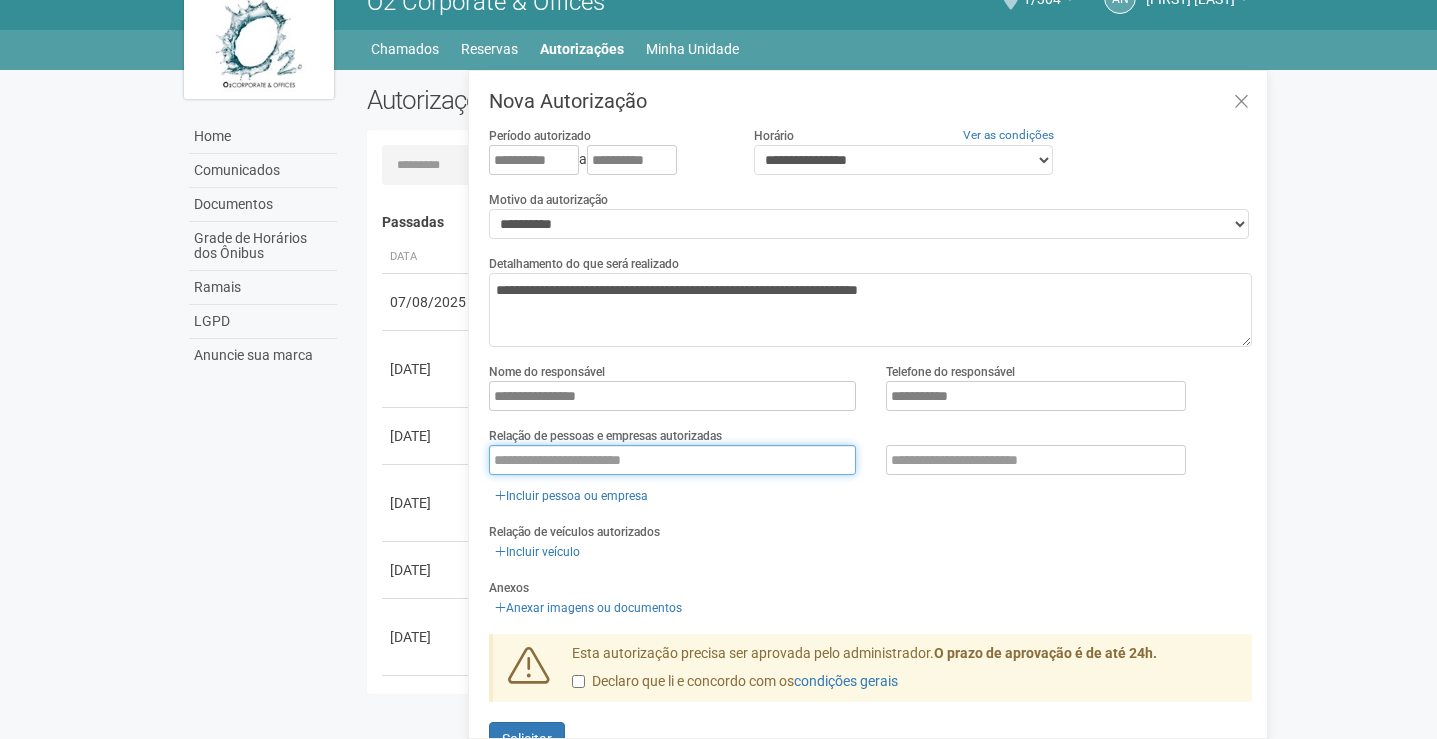click at bounding box center (672, 460) 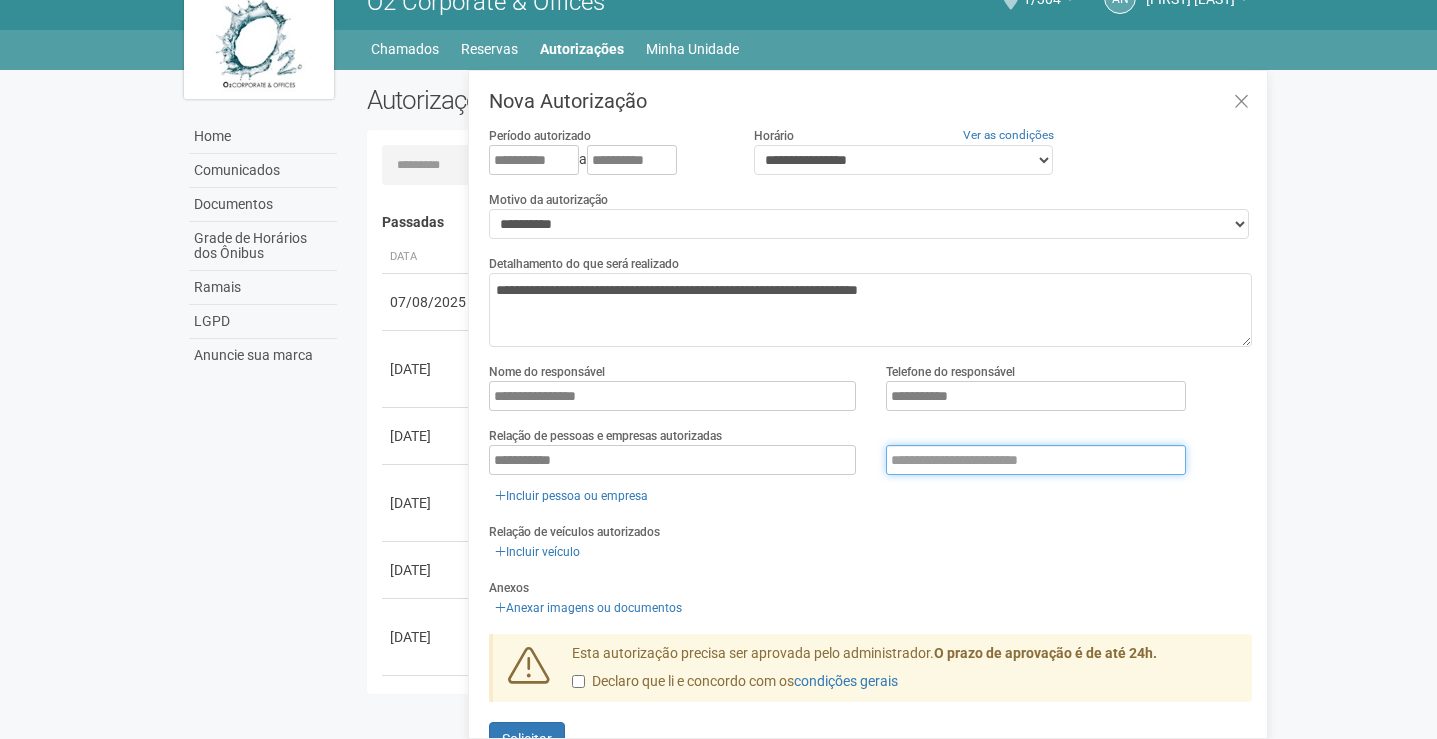 click at bounding box center [1036, 460] 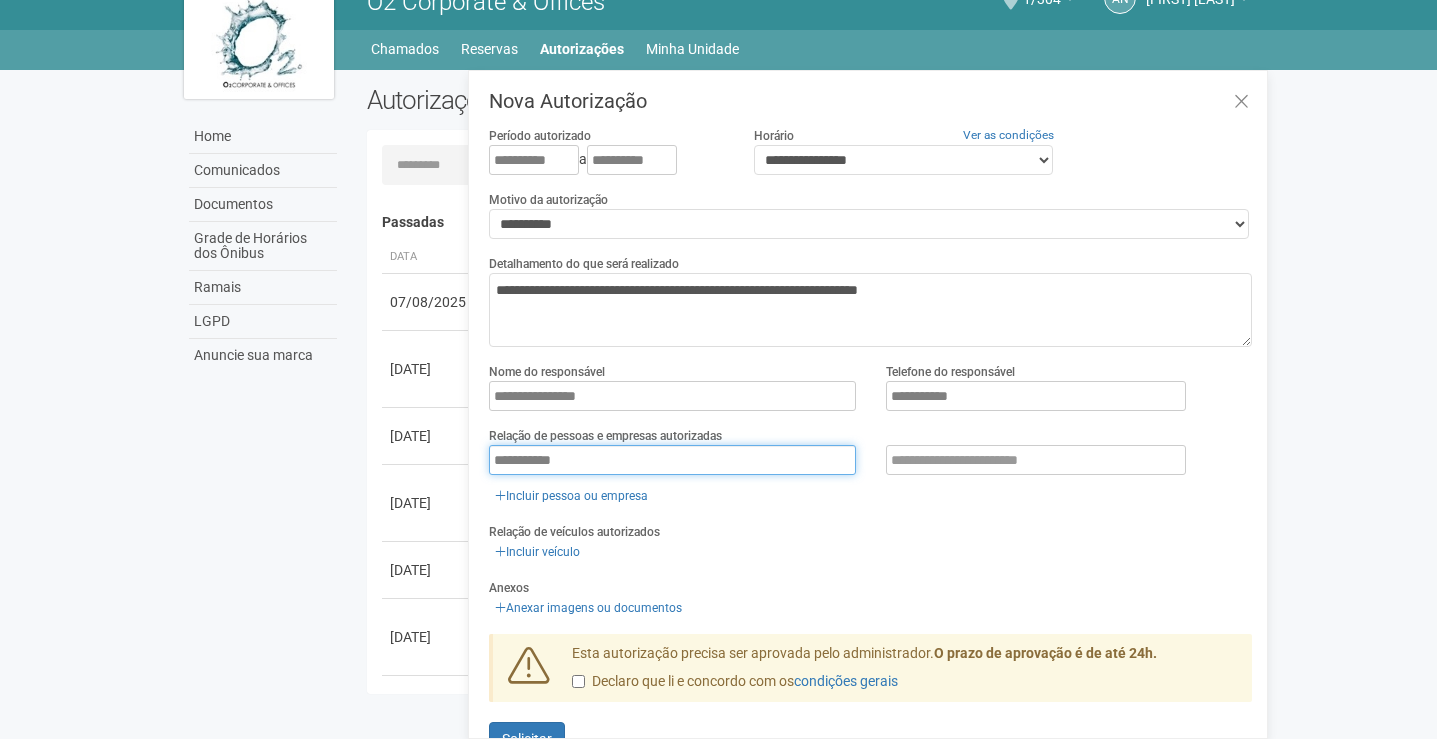 click on "**********" at bounding box center [672, 460] 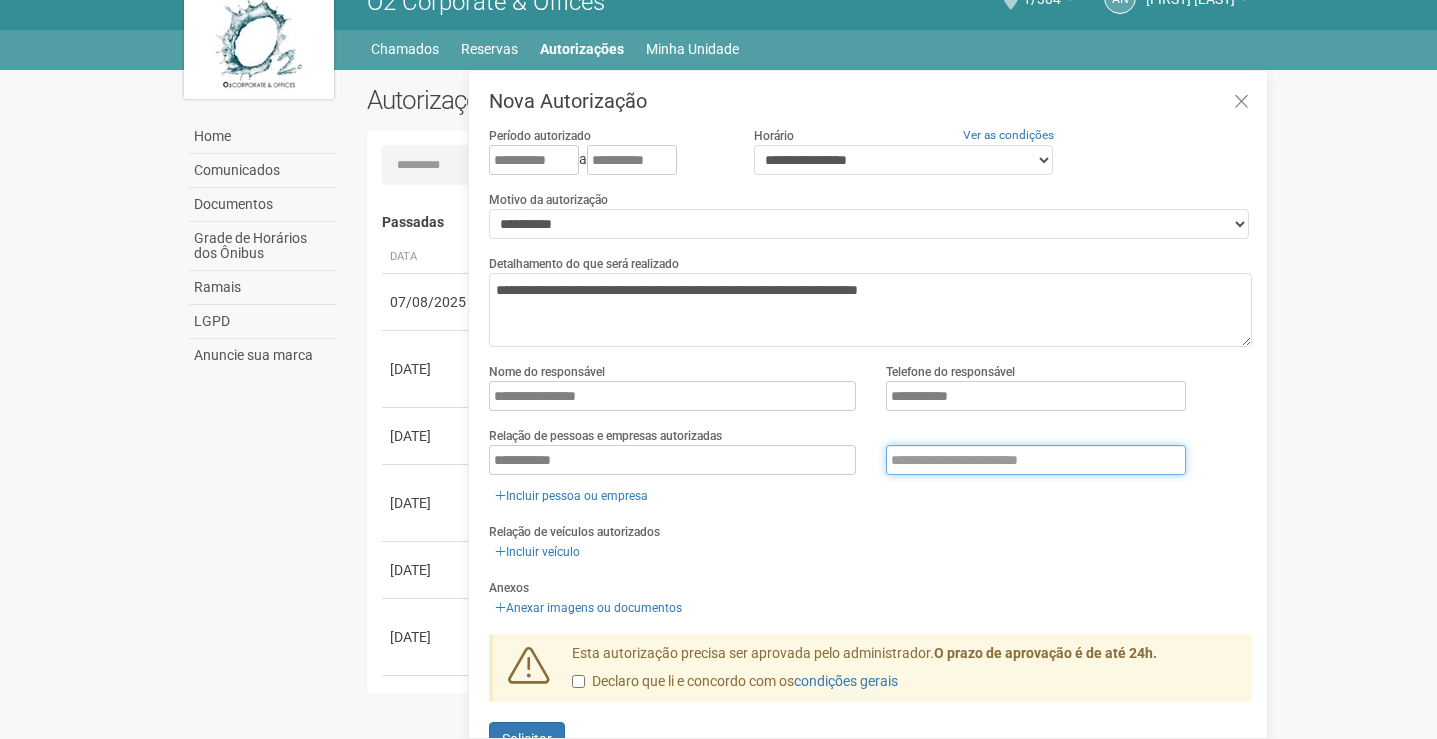 click at bounding box center [1036, 460] 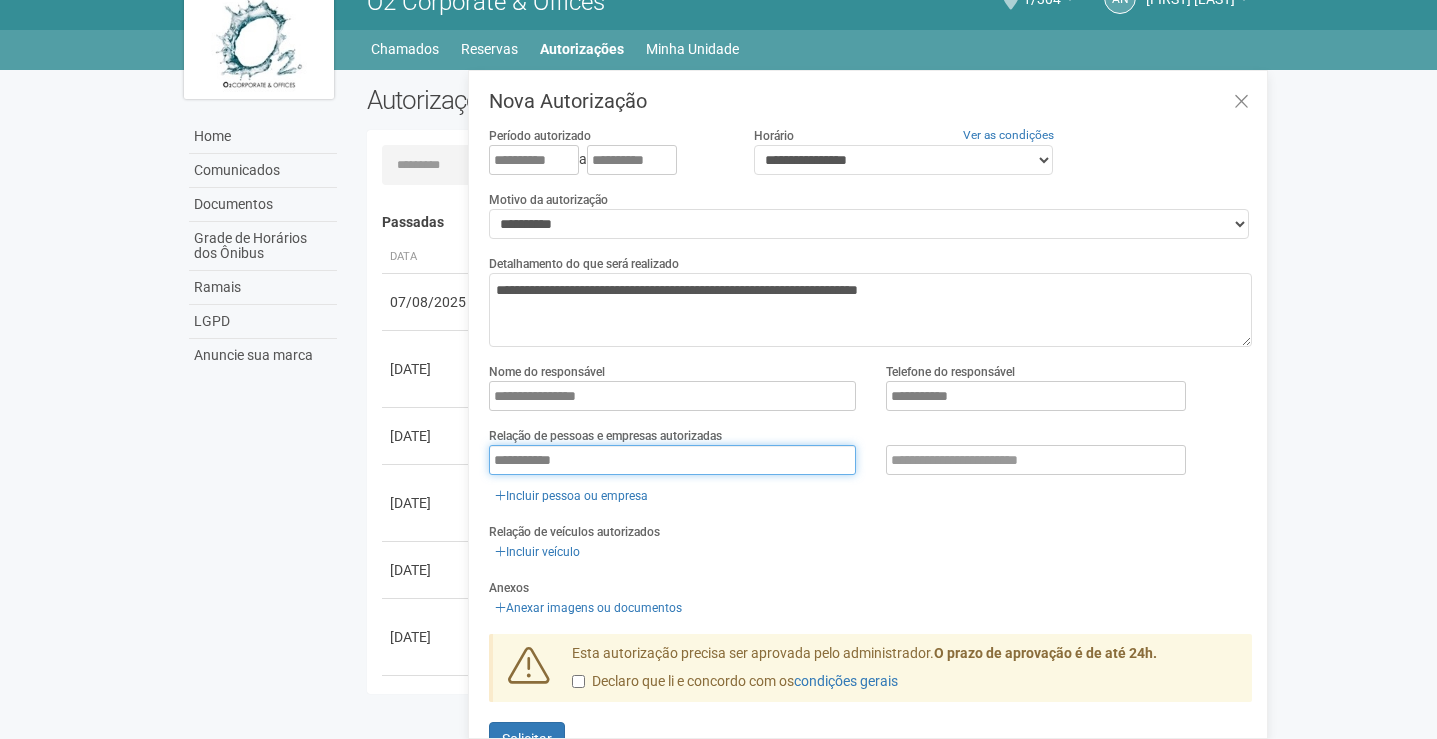 click on "**********" at bounding box center [672, 460] 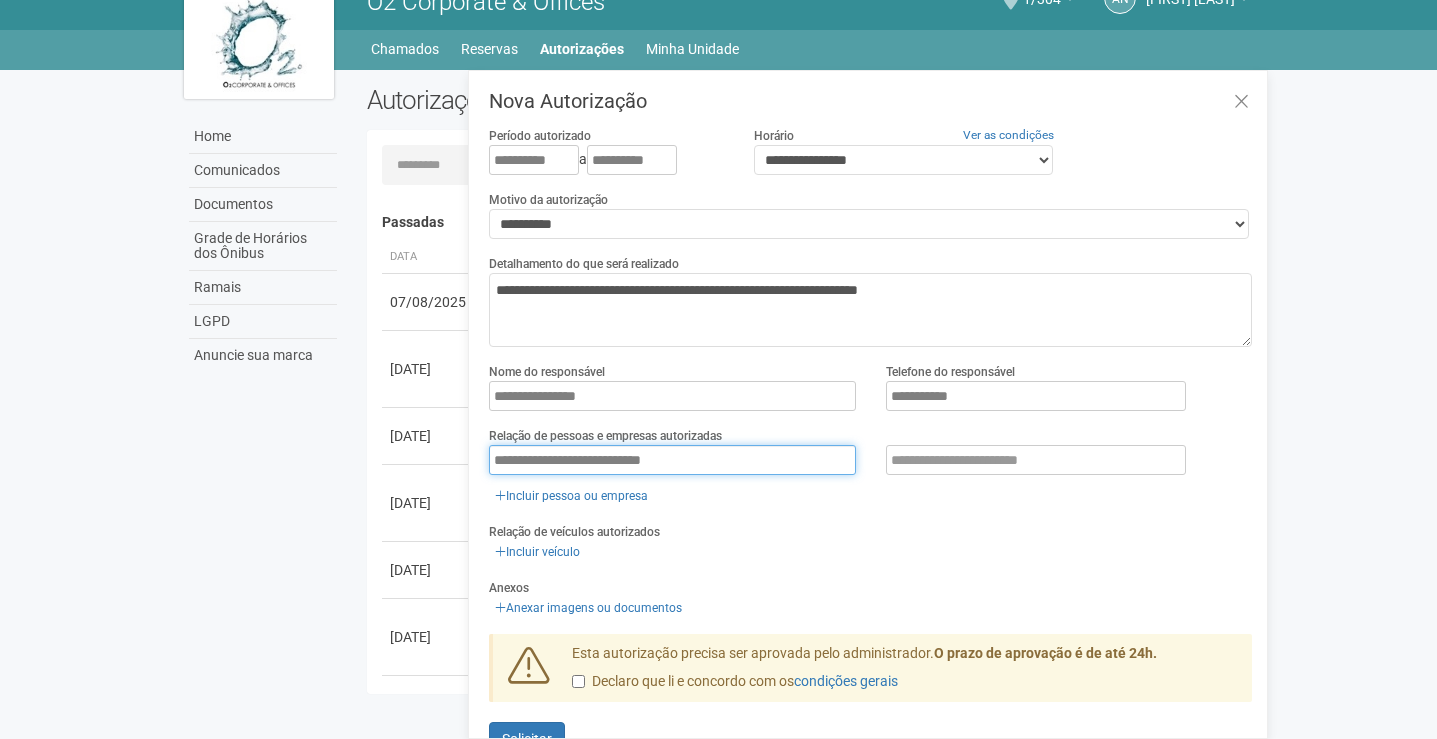 type on "**********" 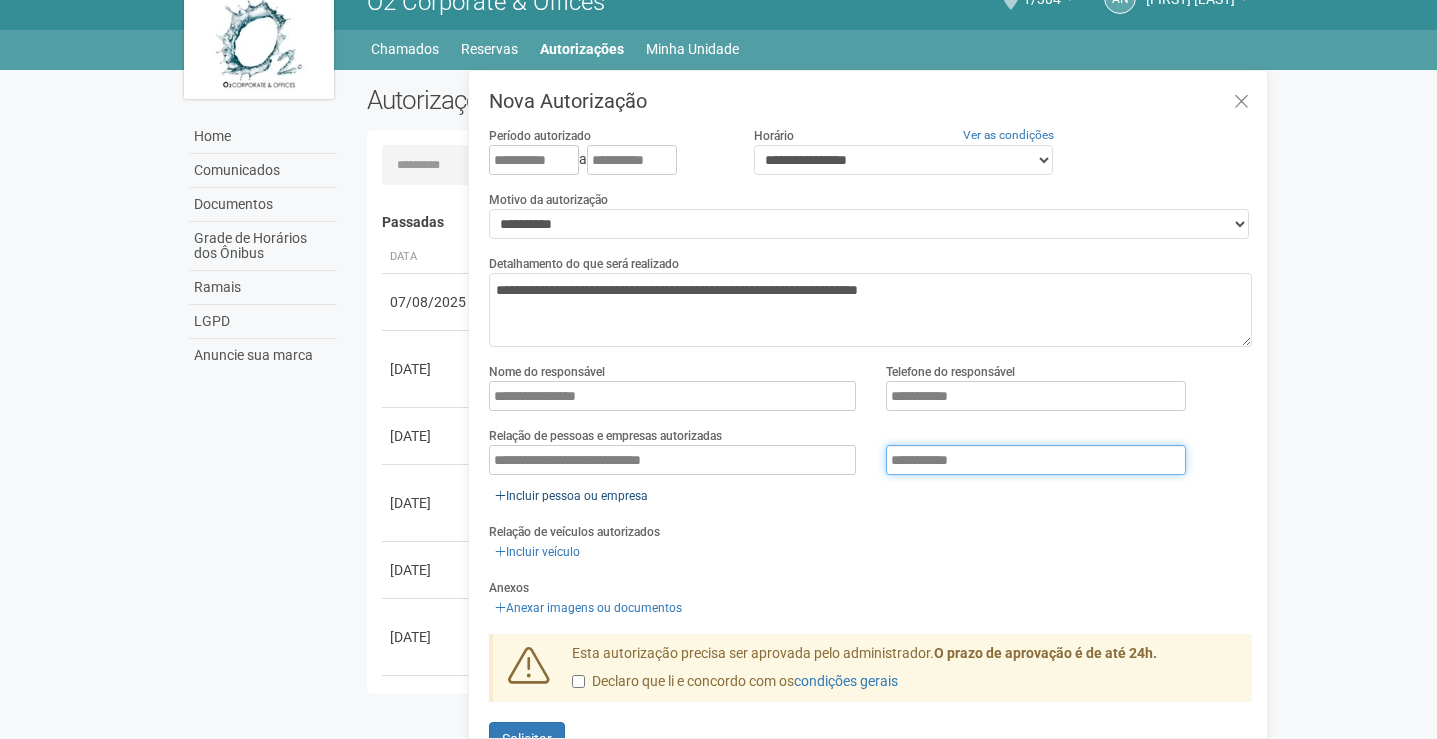 type on "**********" 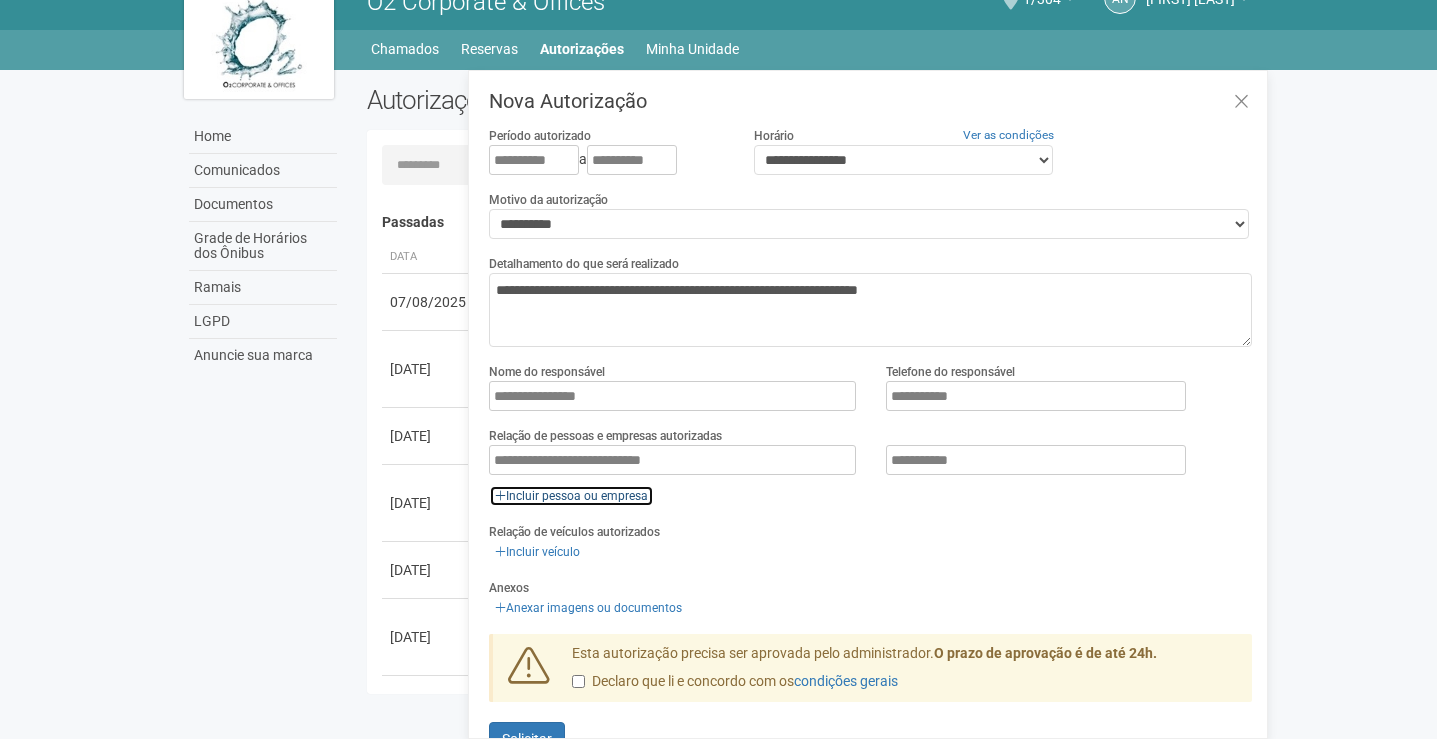 click on "Incluir pessoa ou empresa" at bounding box center (571, 496) 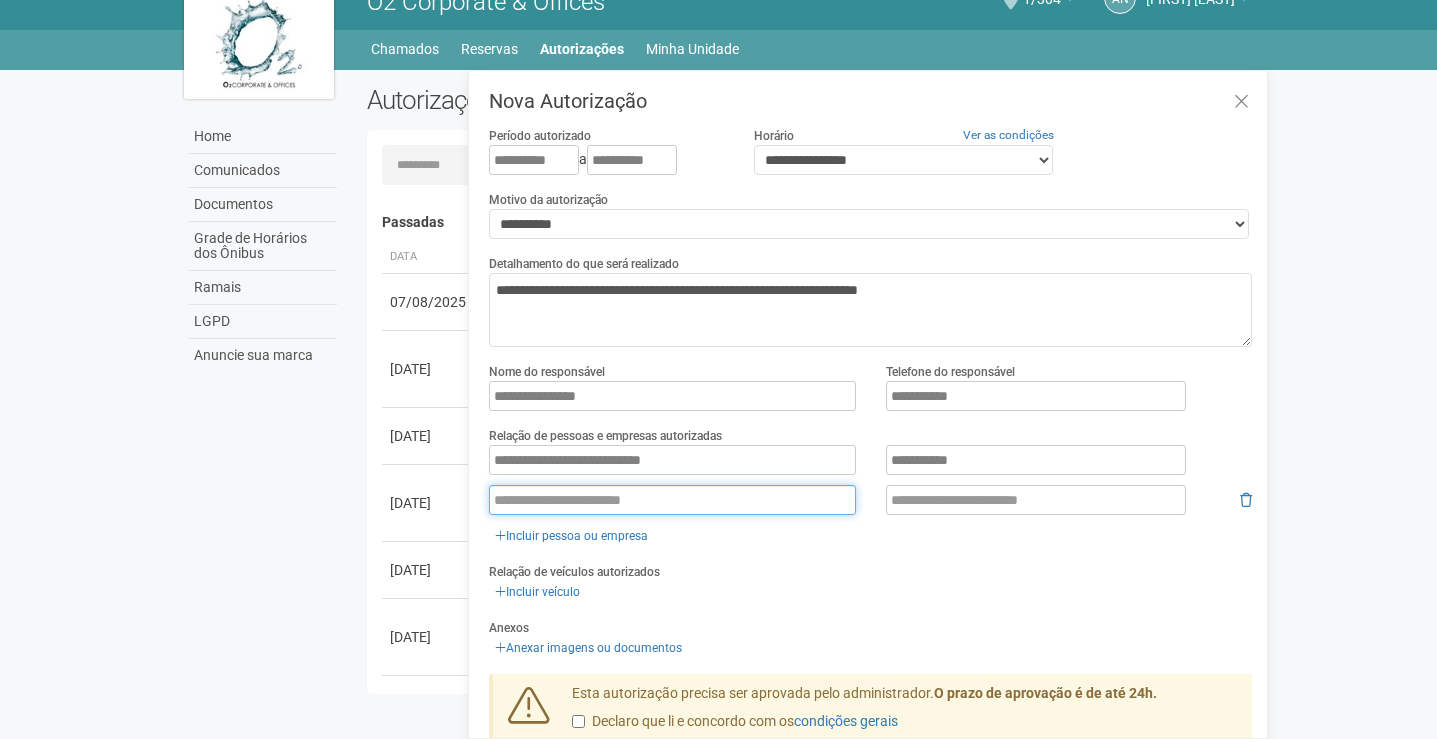 click at bounding box center (672, 500) 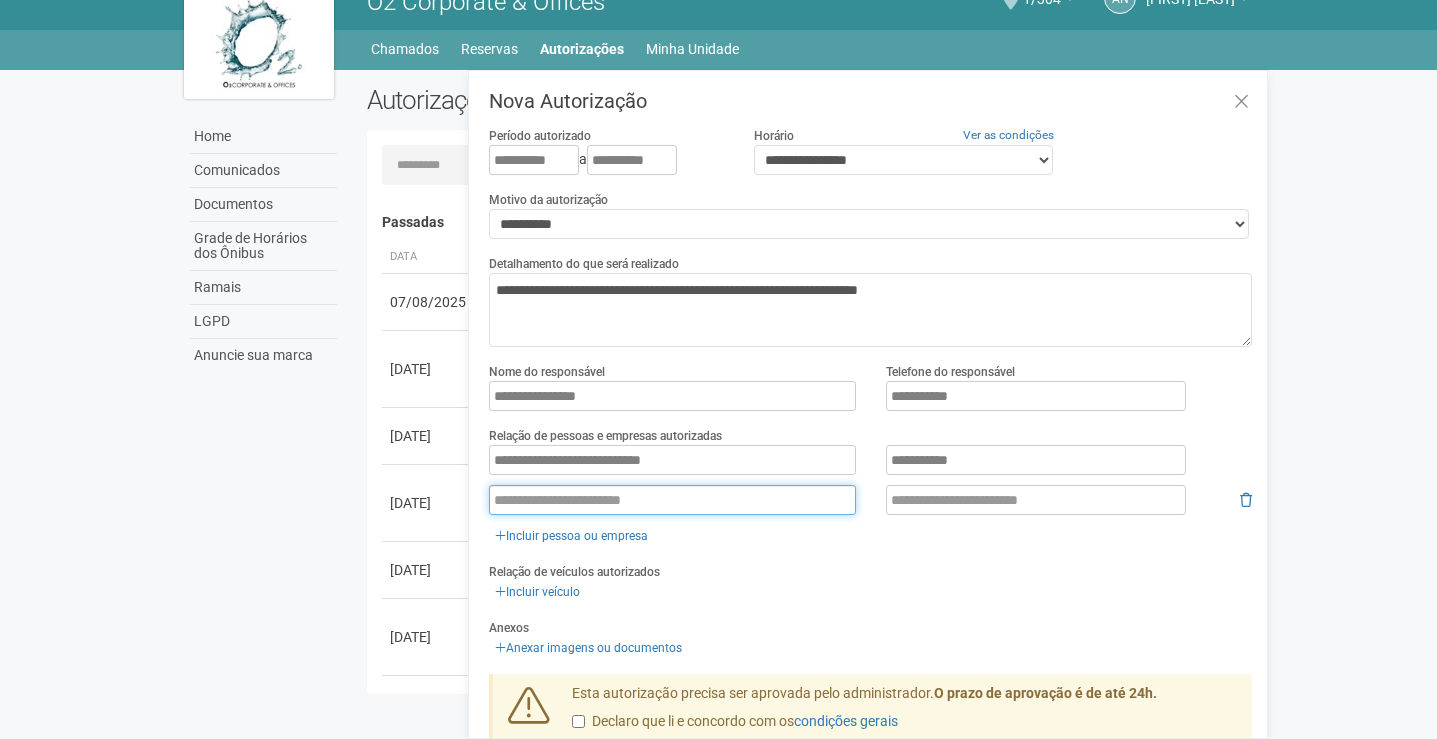 click at bounding box center [672, 500] 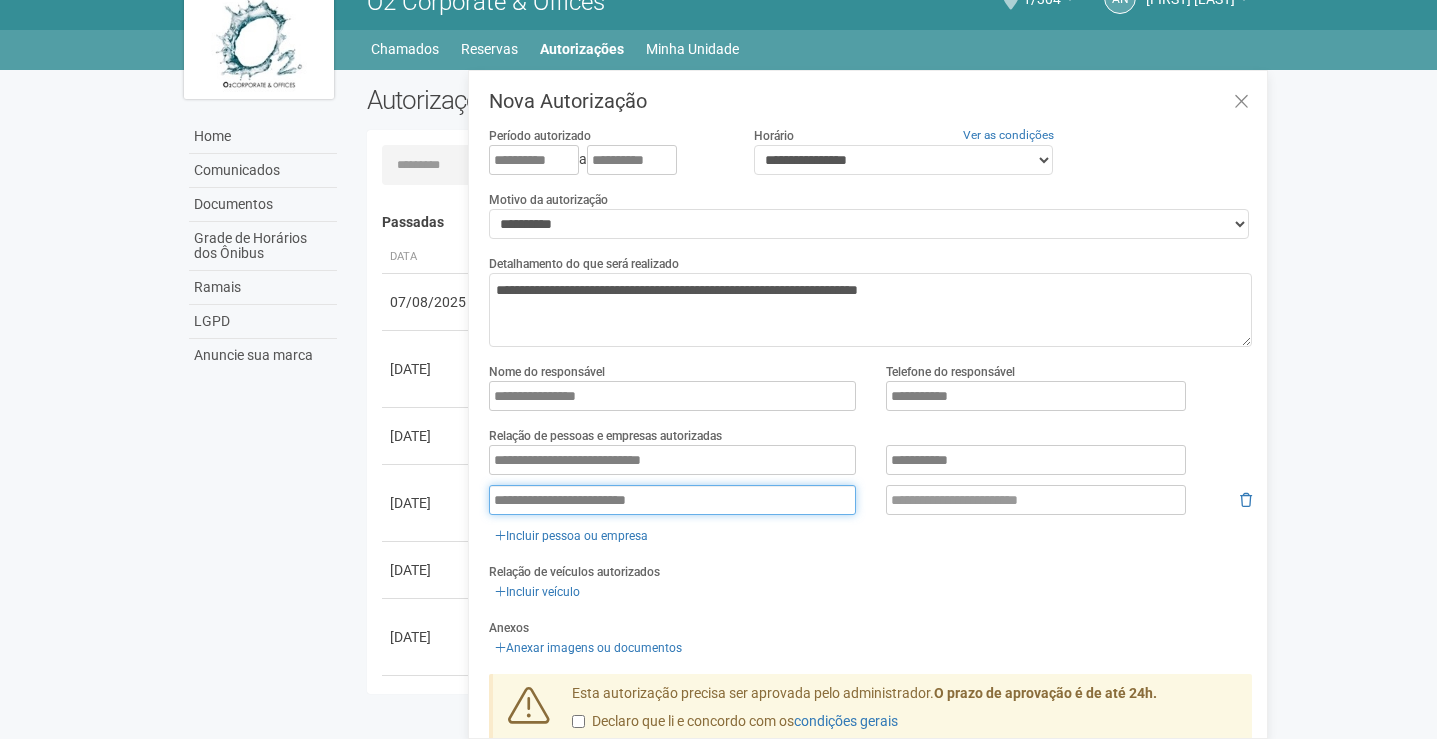 type on "**********" 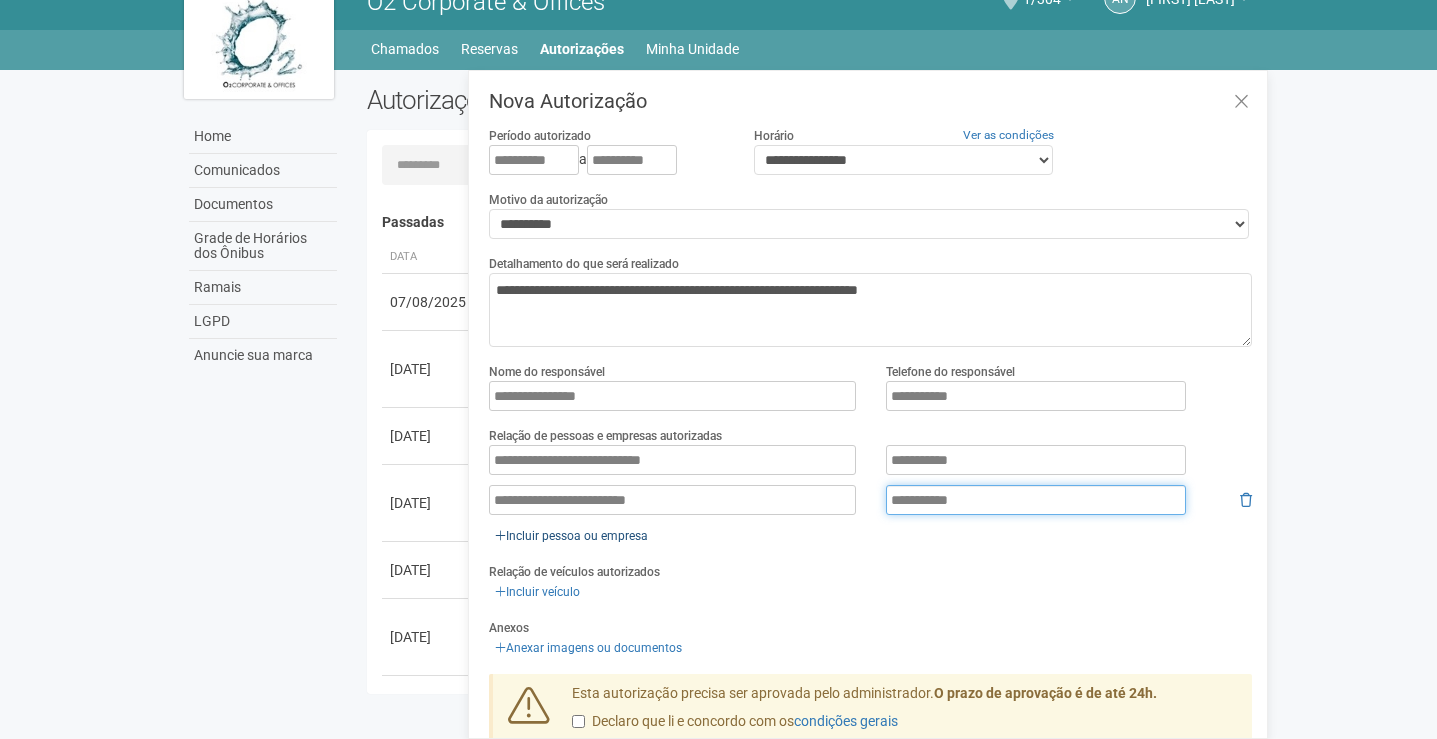 type on "**********" 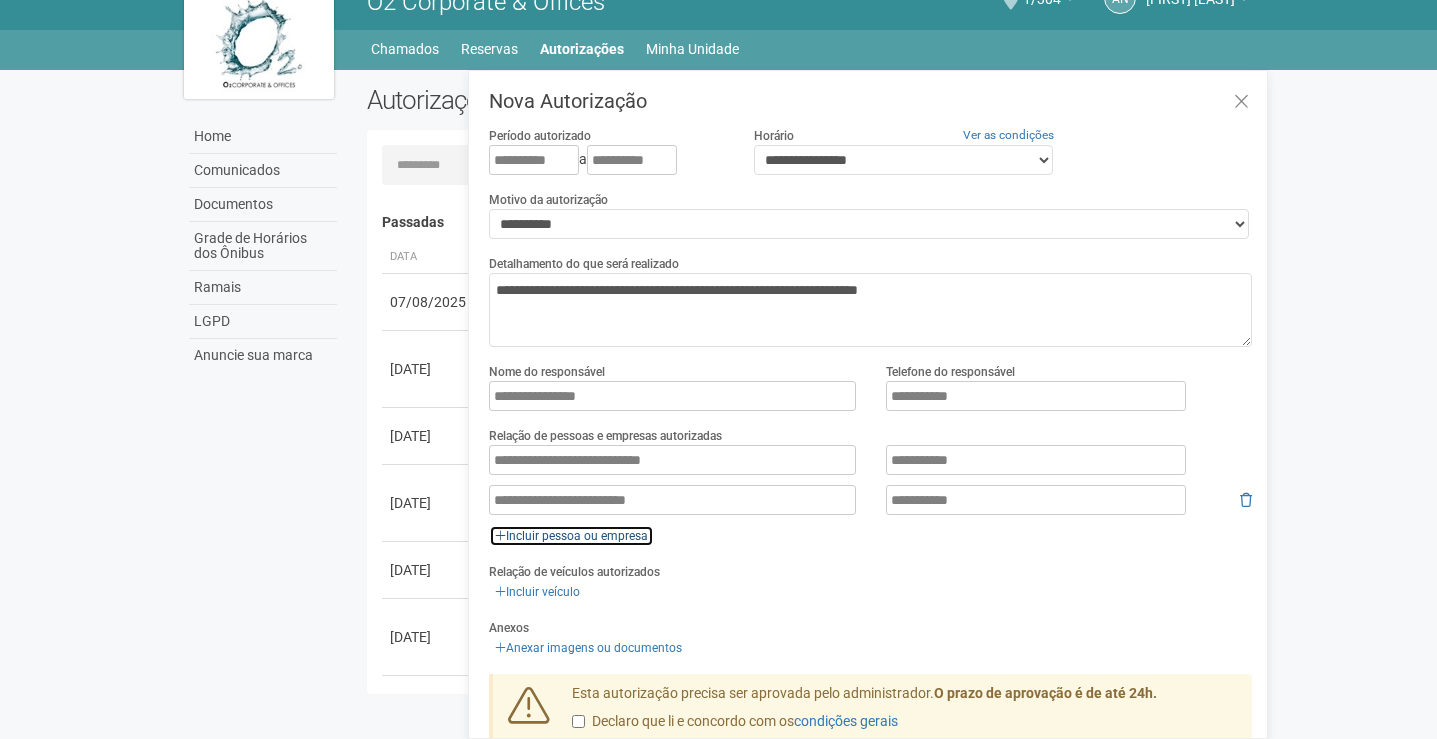 click on "Incluir pessoa ou empresa" at bounding box center [571, 536] 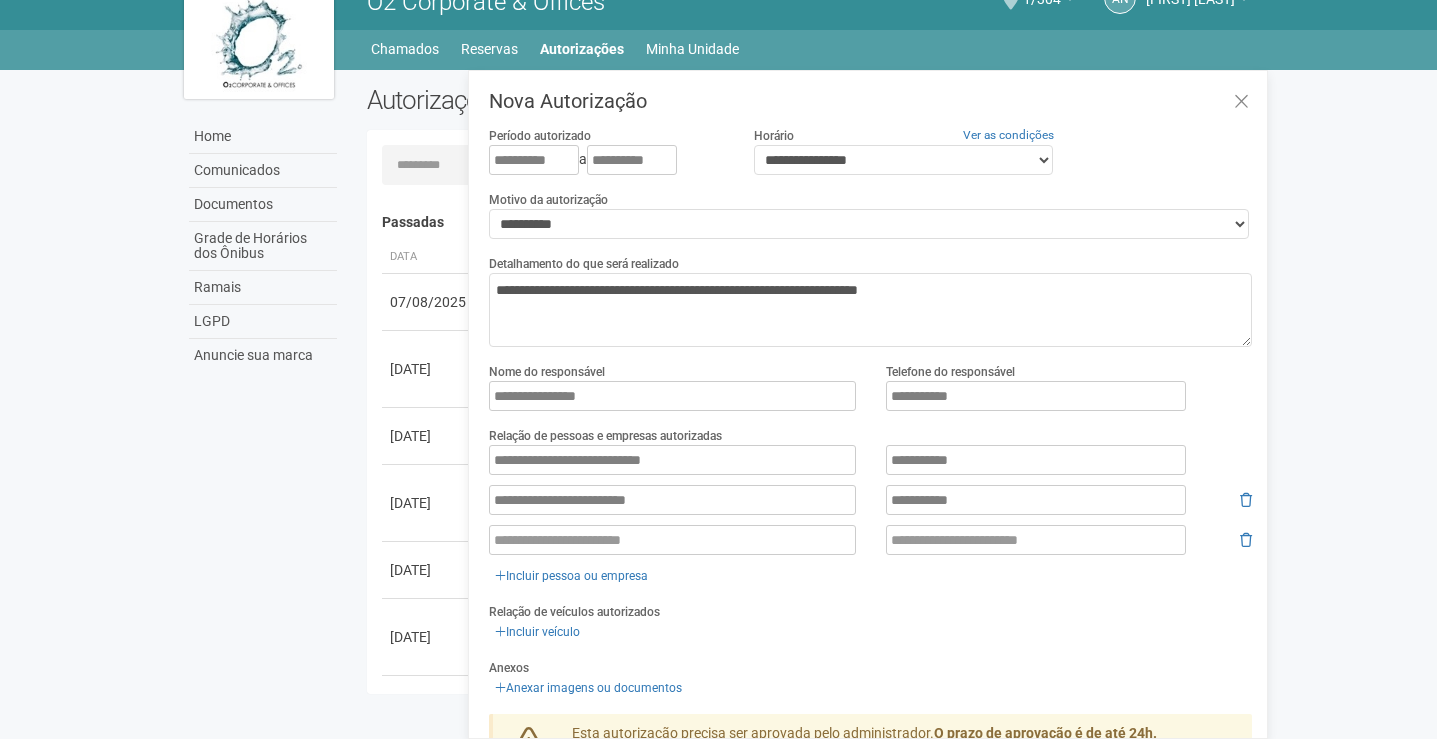 click on "**********" at bounding box center [870, 516] 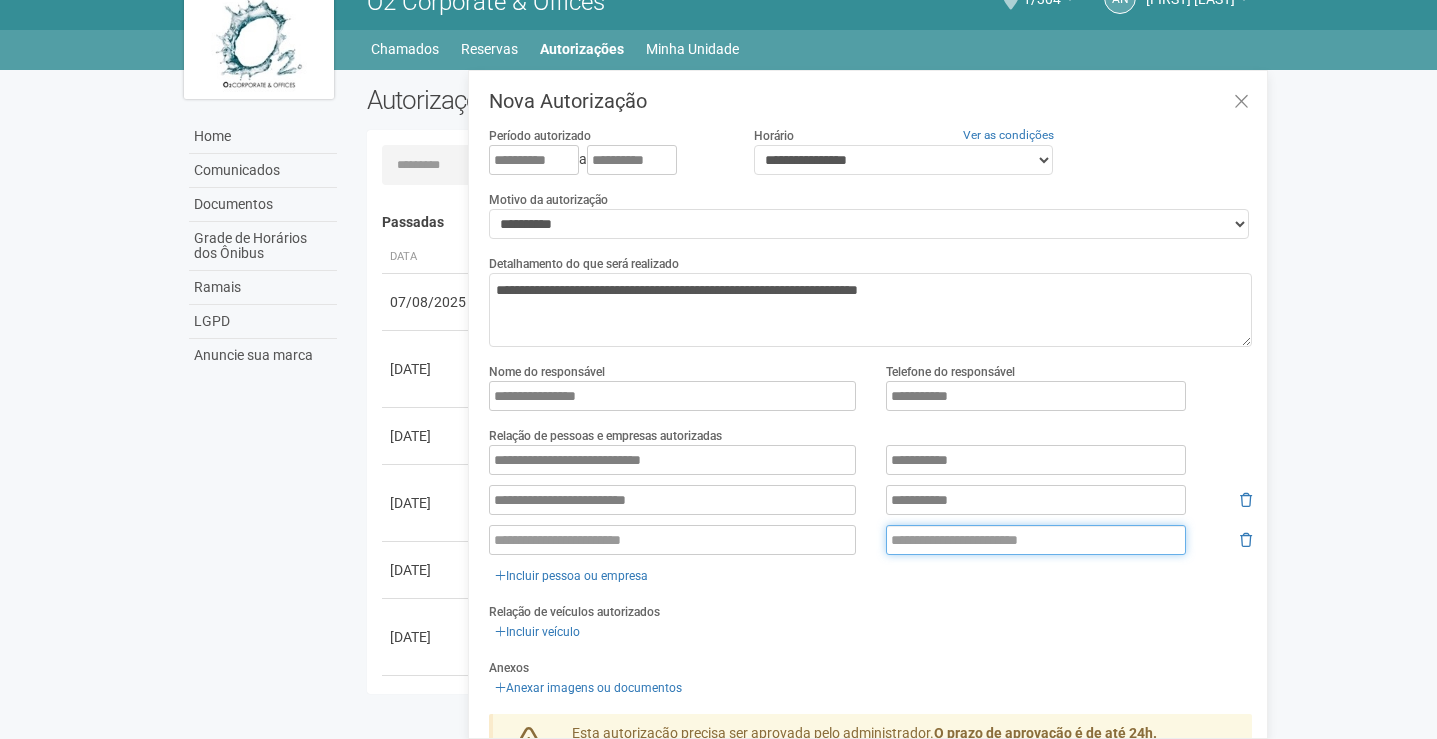 click at bounding box center (1036, 540) 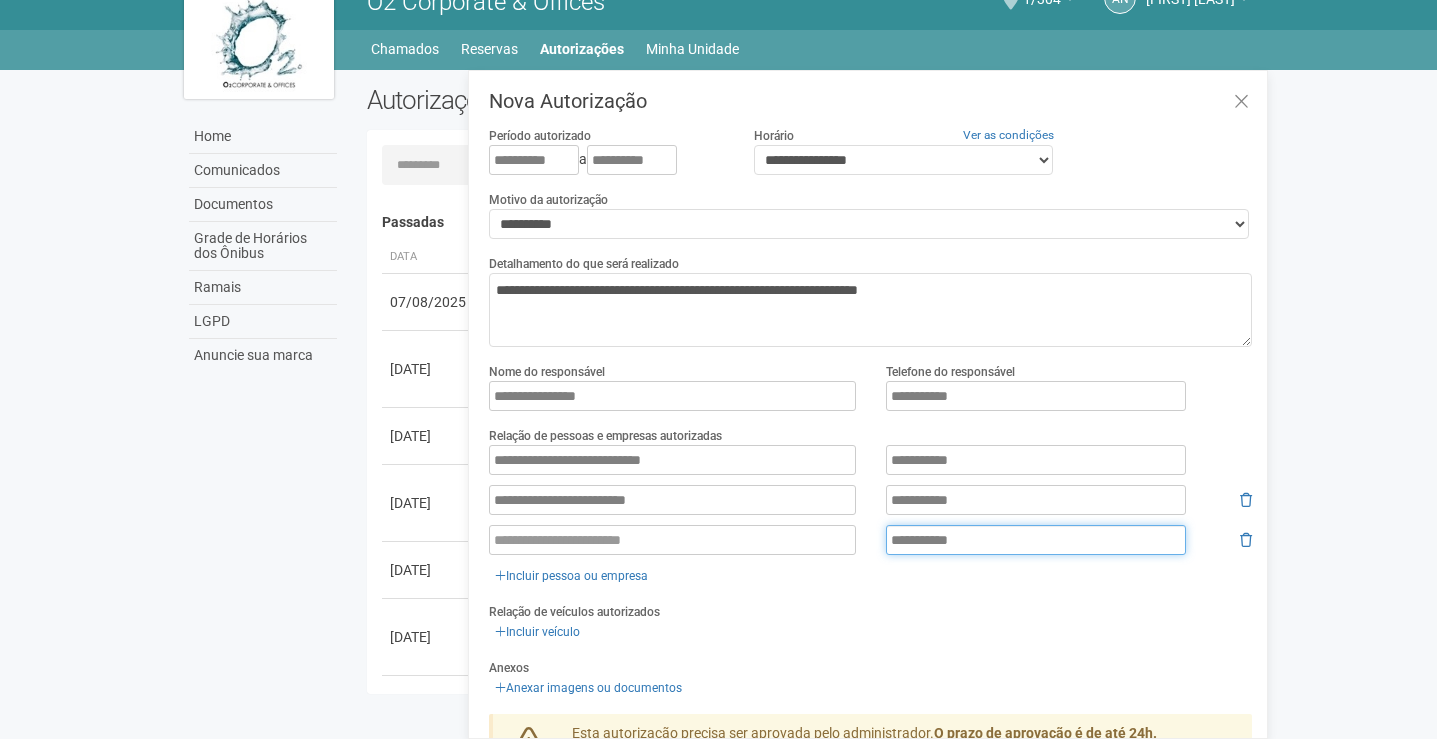 type on "**********" 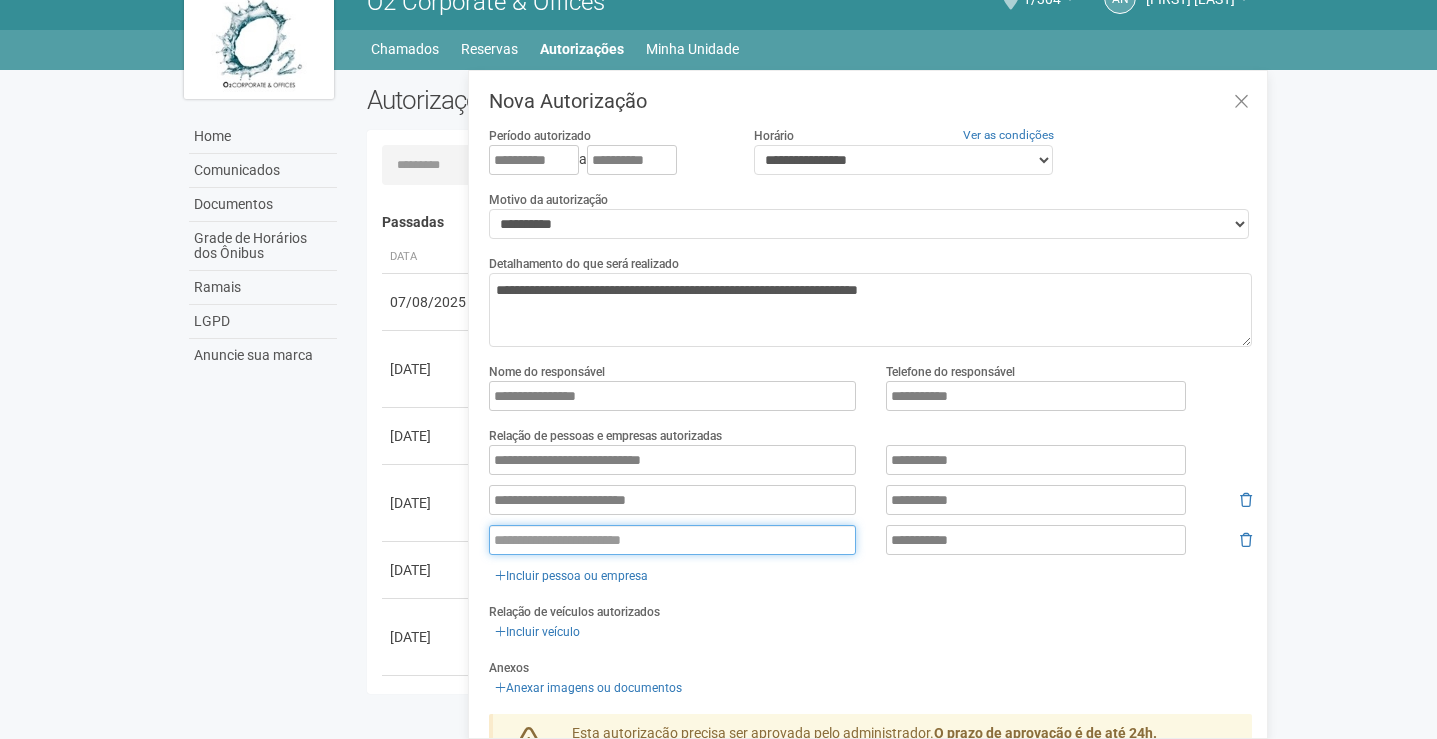 click at bounding box center [672, 540] 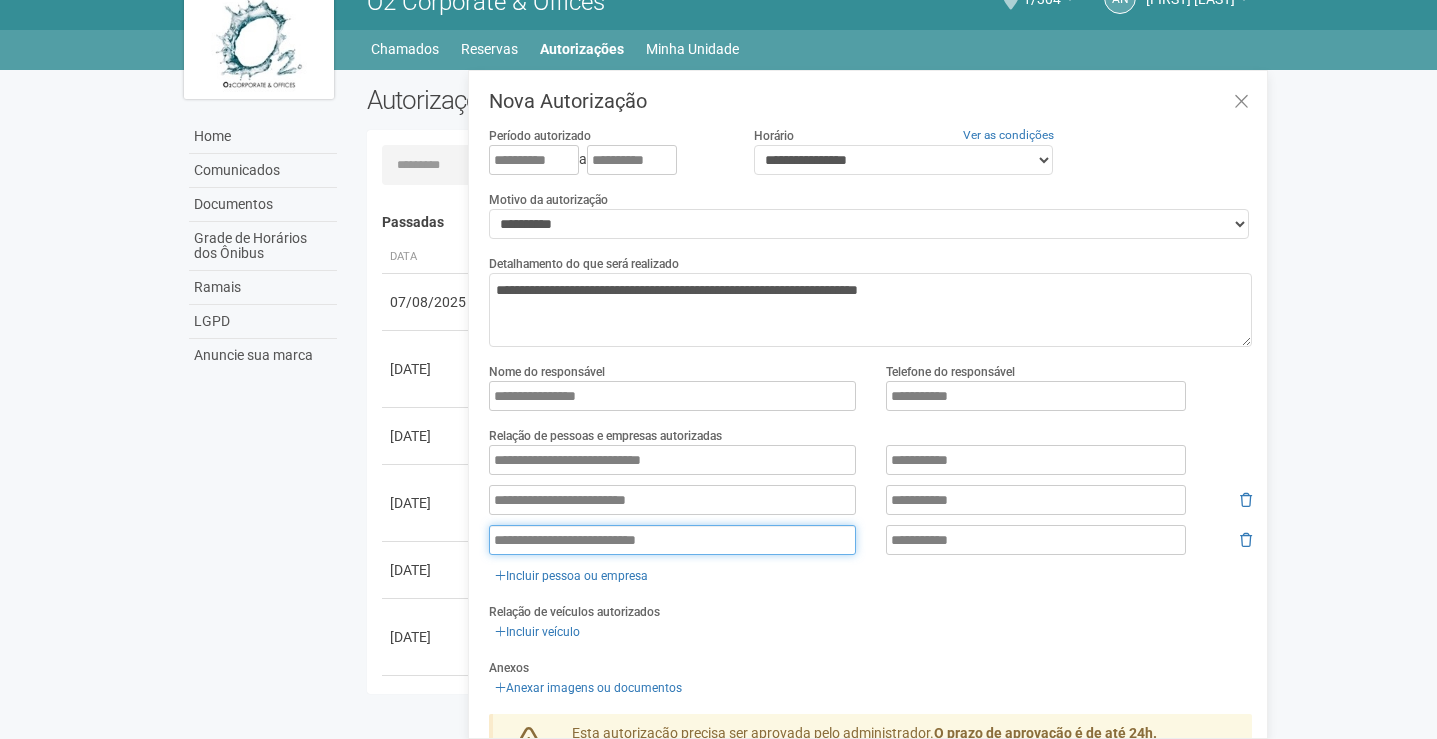 type on "**********" 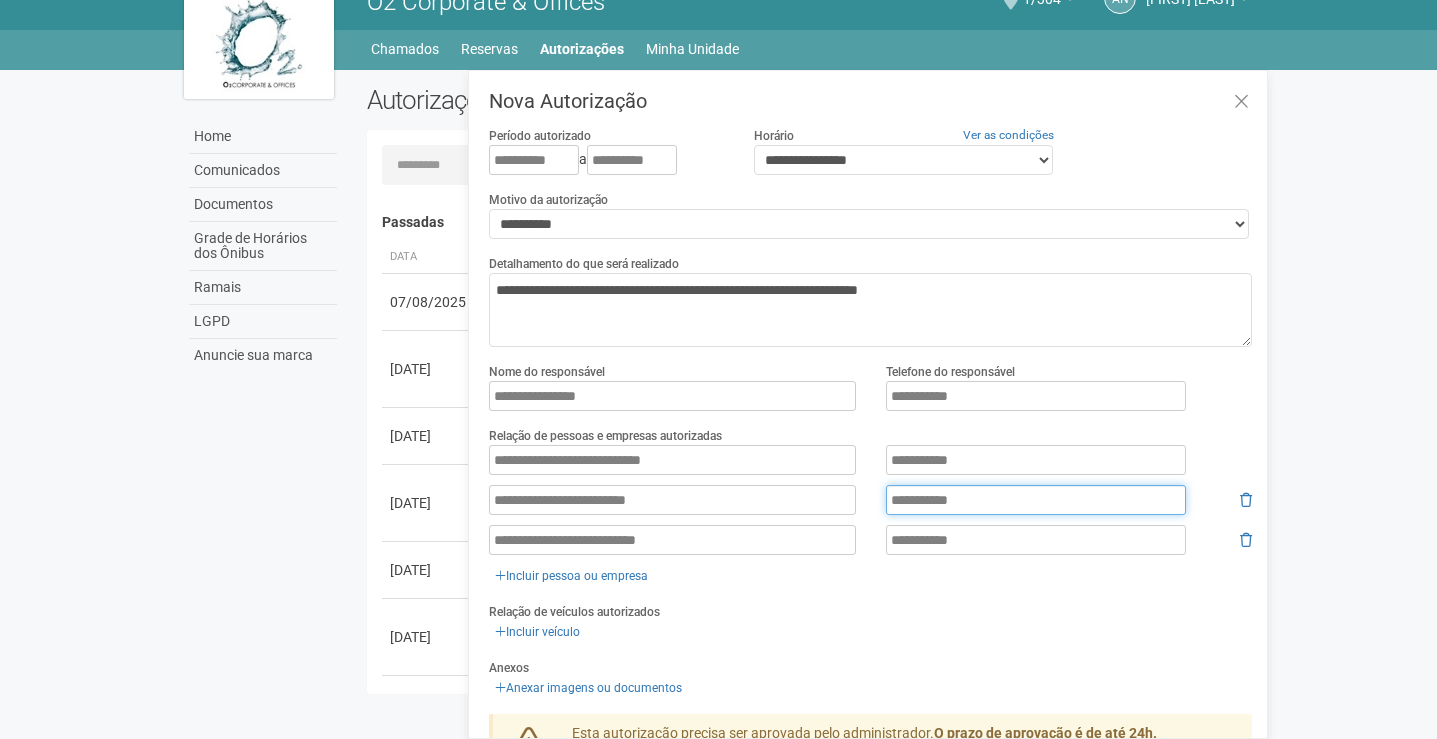 click on "**********" at bounding box center [1036, 500] 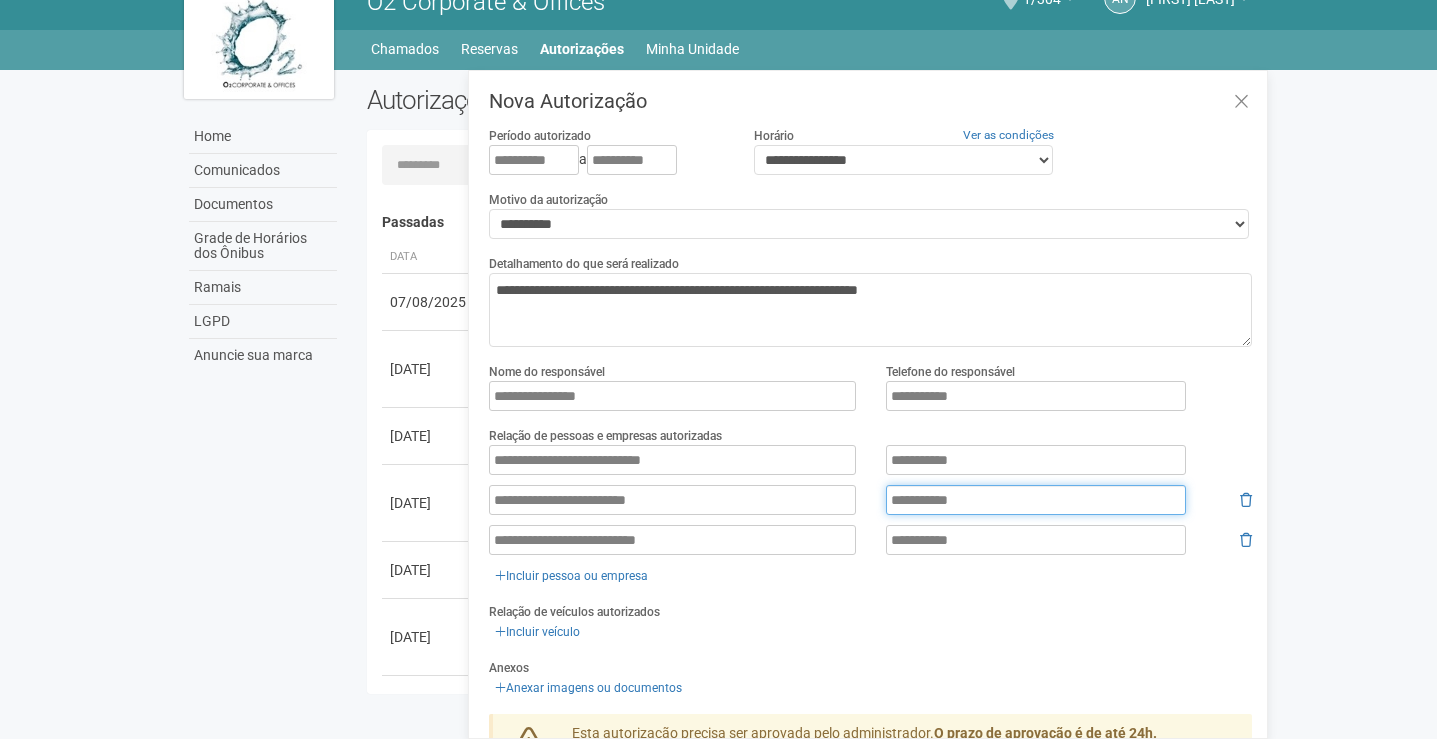 click on "**********" at bounding box center (1036, 500) 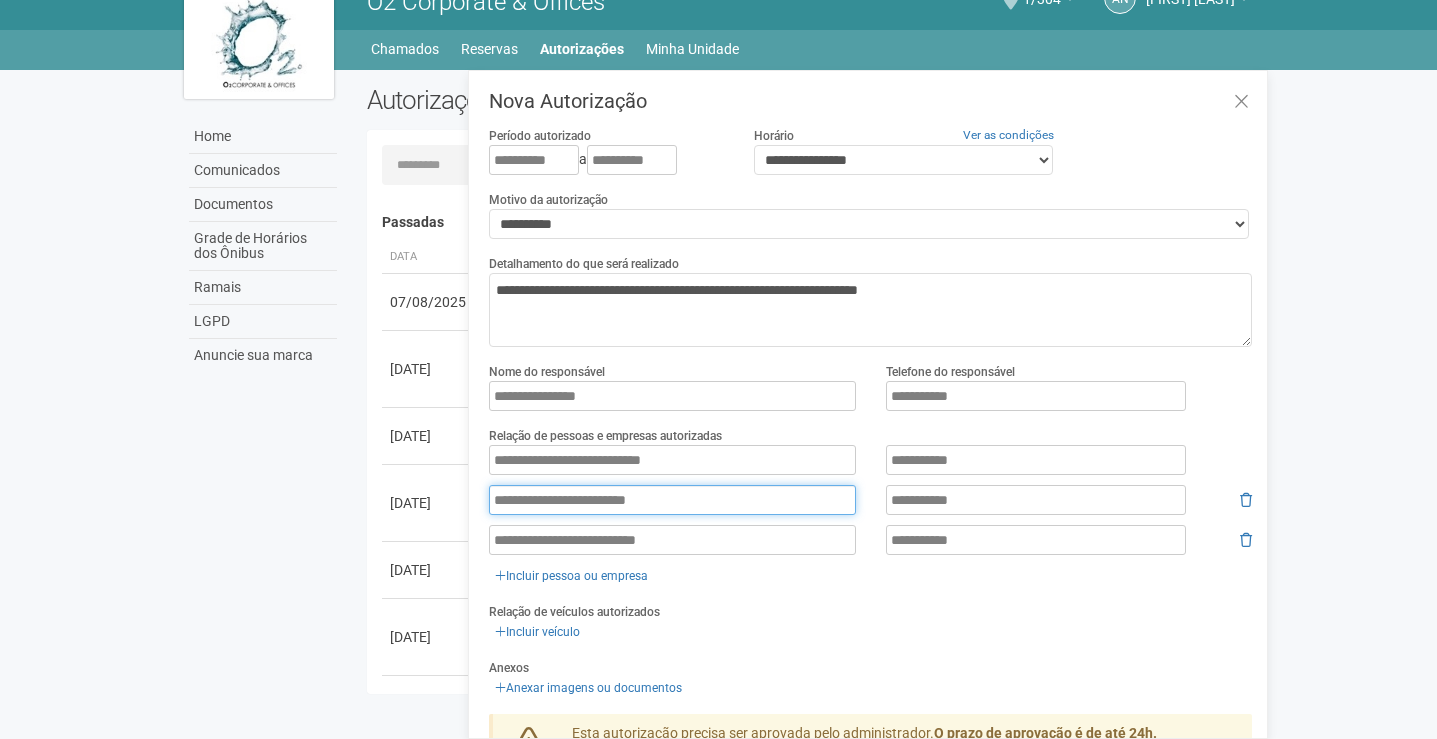click on "**********" at bounding box center [672, 500] 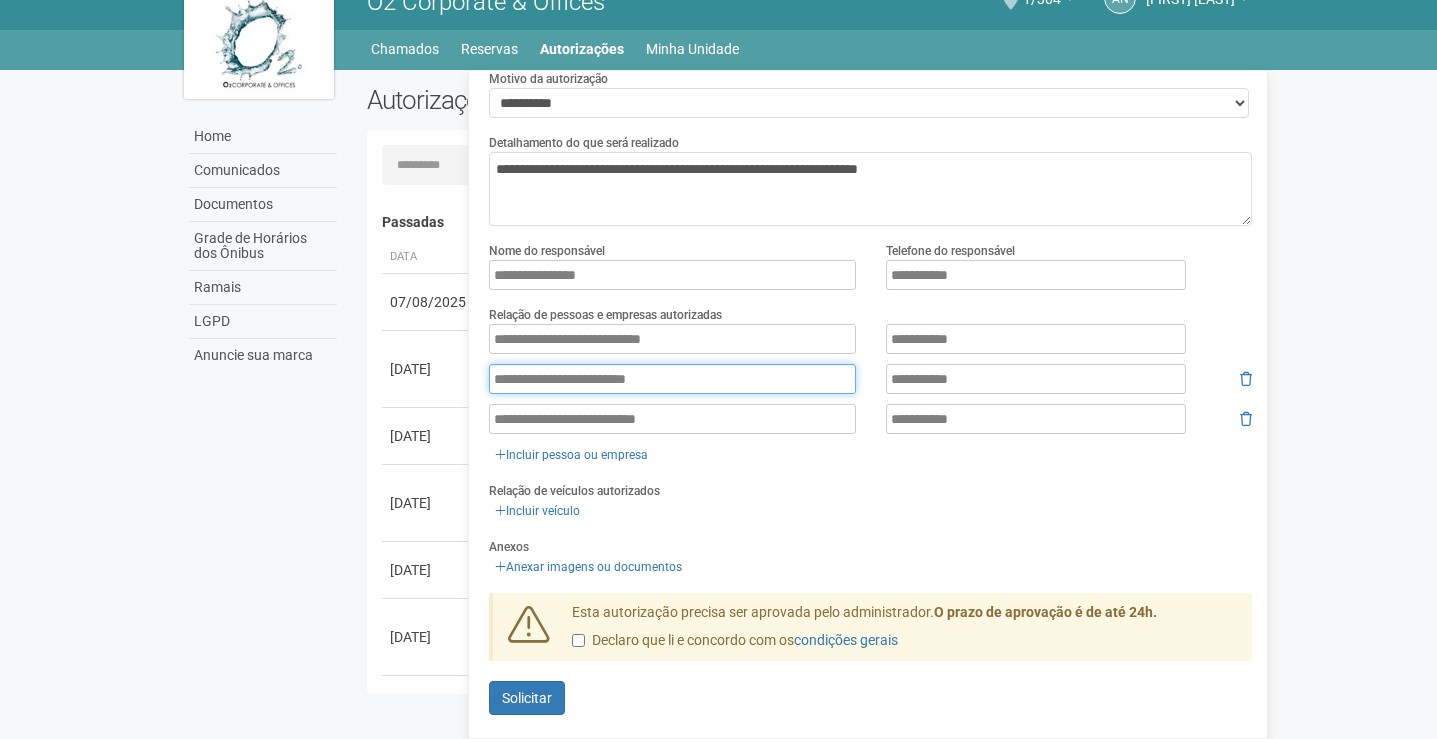 scroll, scrollTop: 124, scrollLeft: 0, axis: vertical 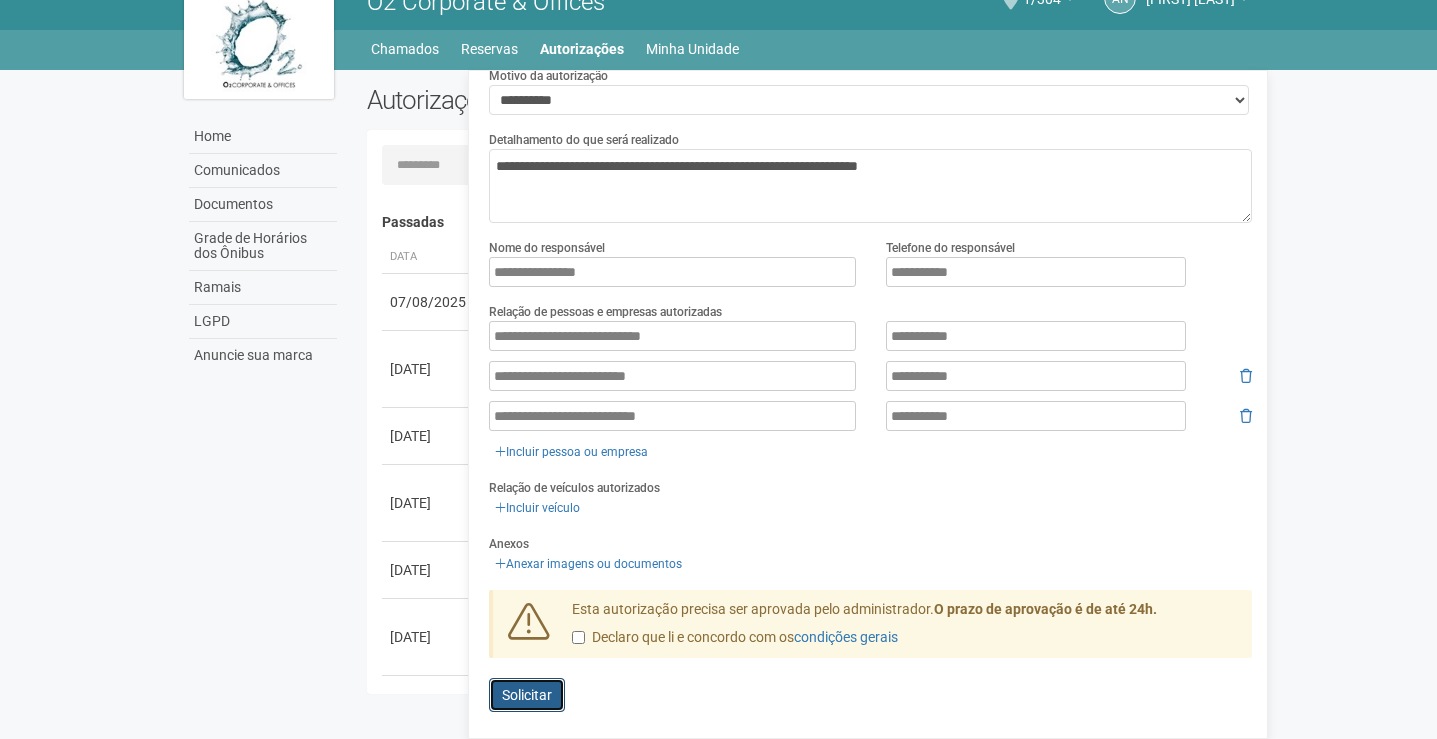 click on "Solicitar" at bounding box center (527, 695) 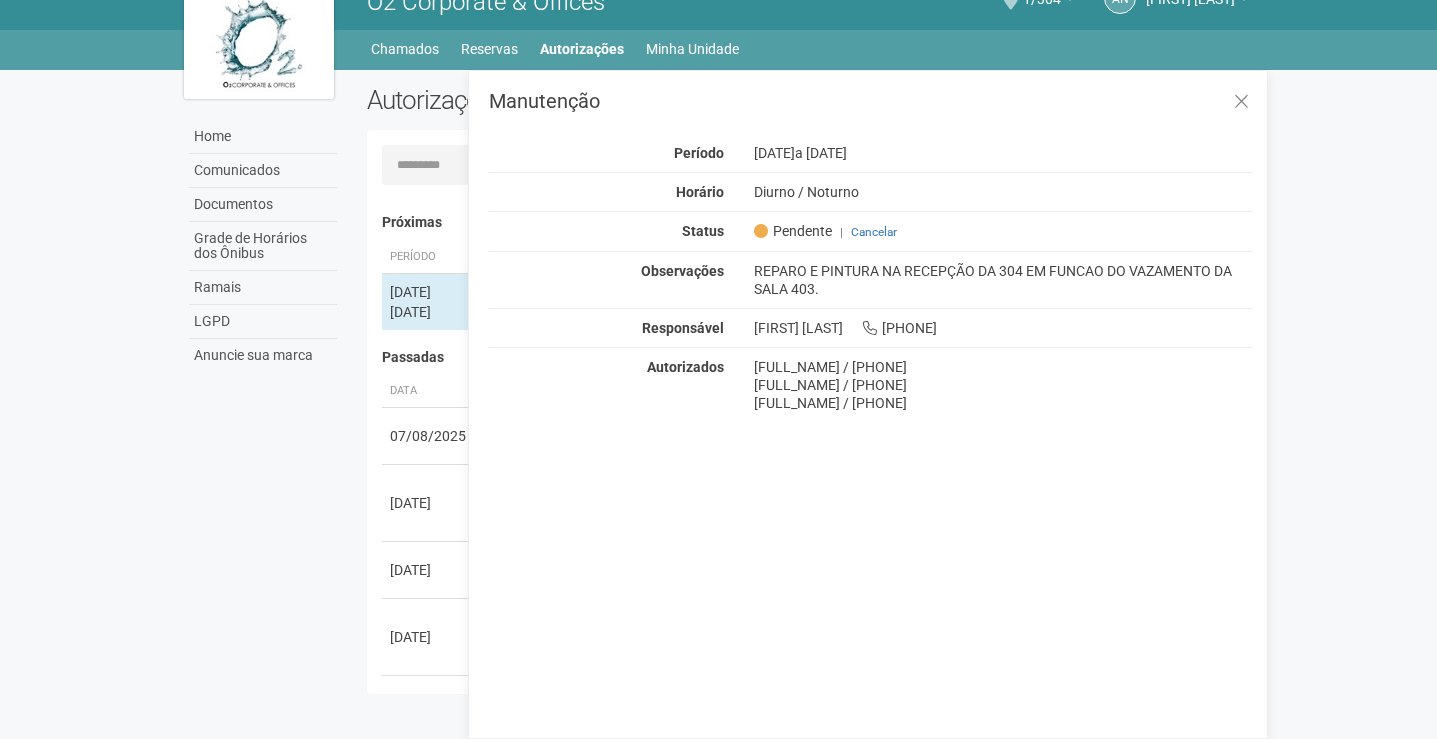 scroll, scrollTop: 0, scrollLeft: 0, axis: both 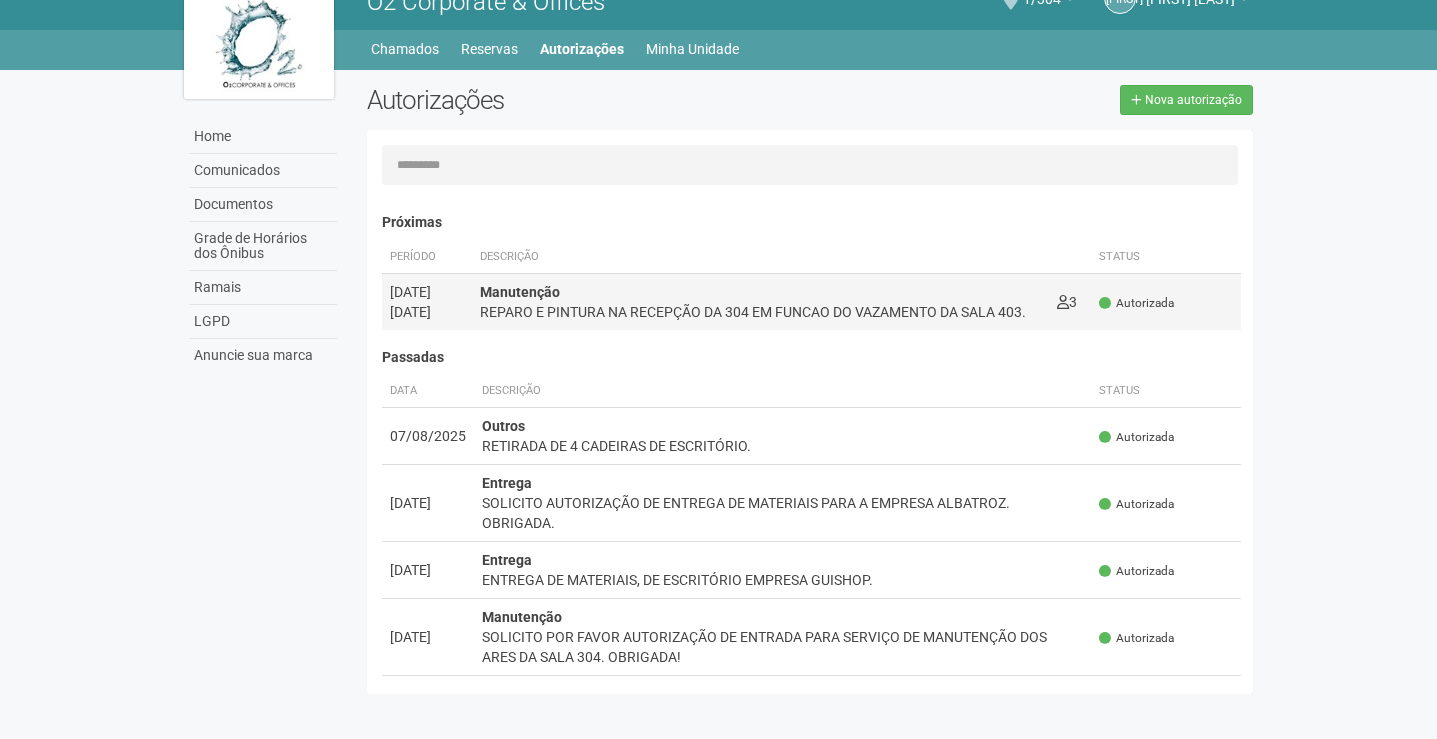 click on "Autorizada" at bounding box center (1136, 303) 